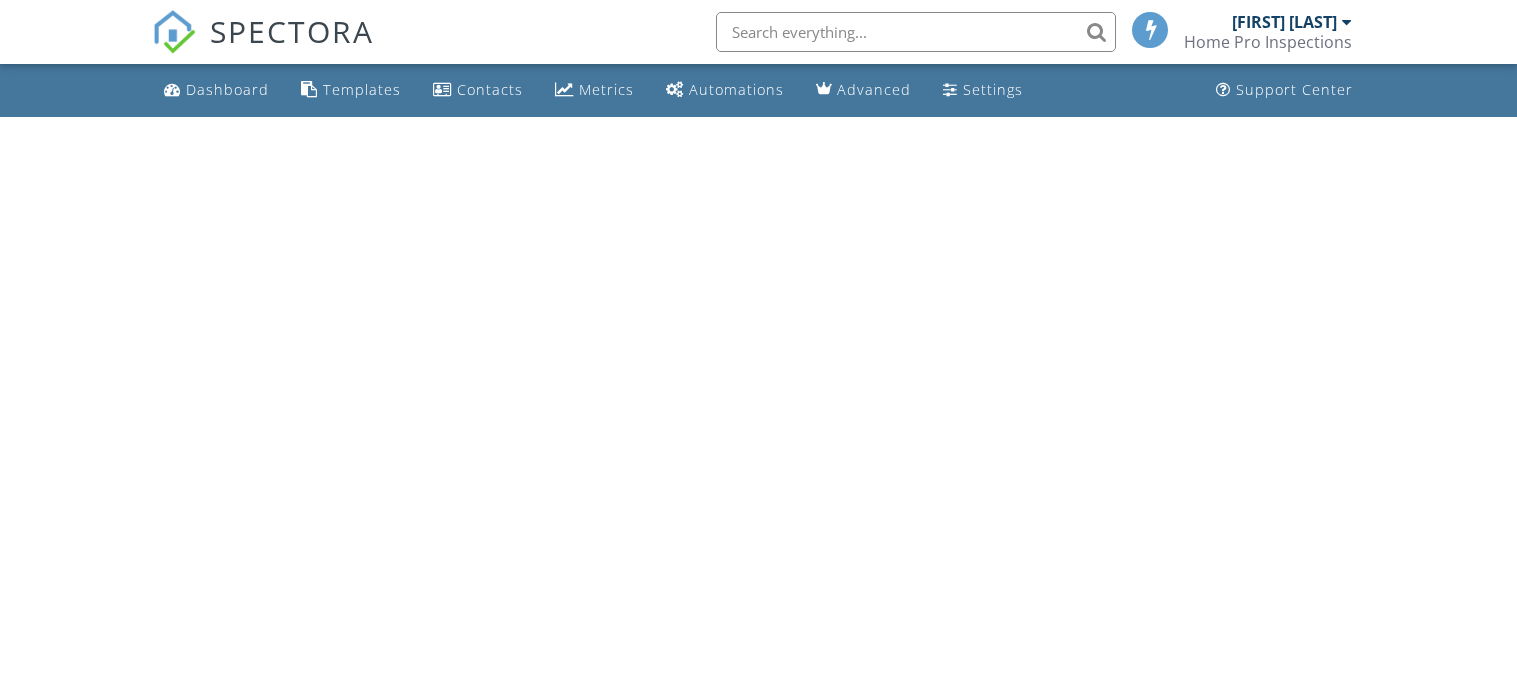 scroll, scrollTop: 0, scrollLeft: 0, axis: both 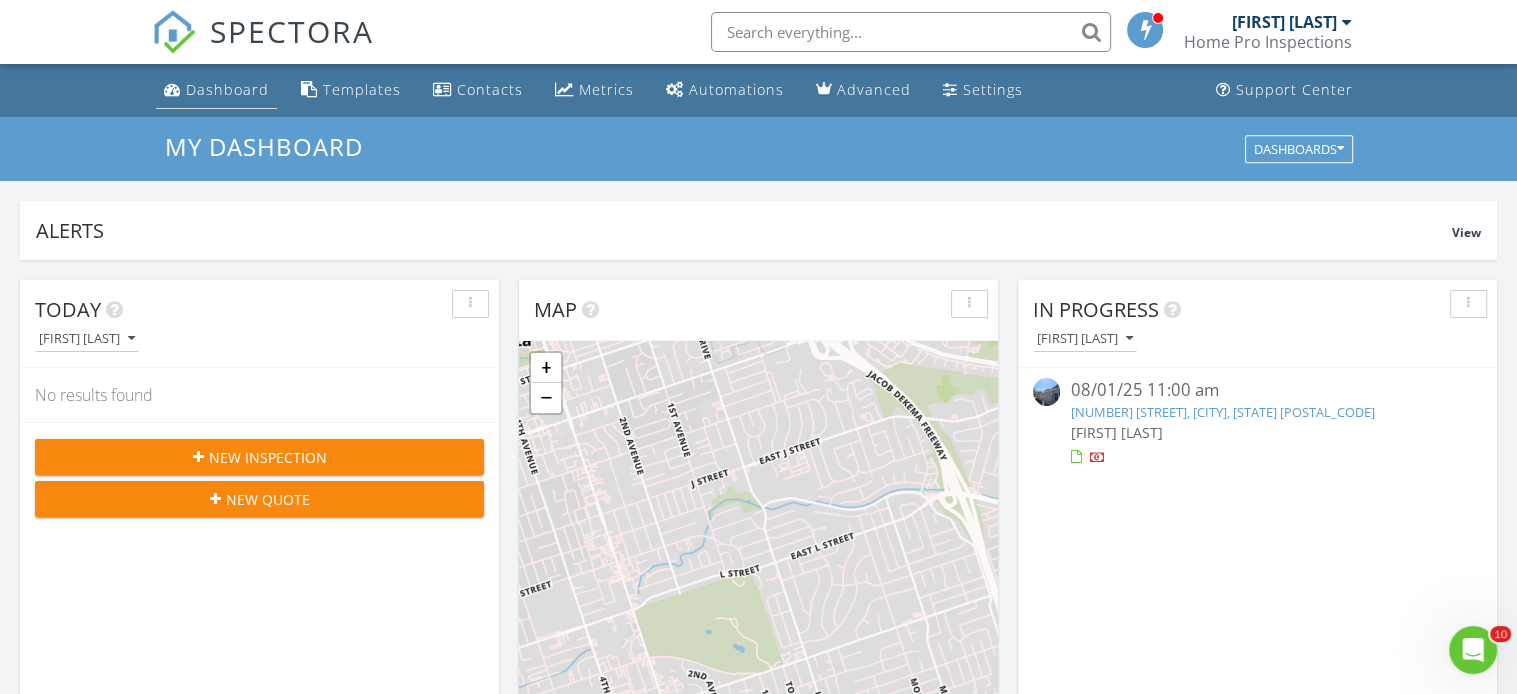 click on "Dashboard" at bounding box center (227, 89) 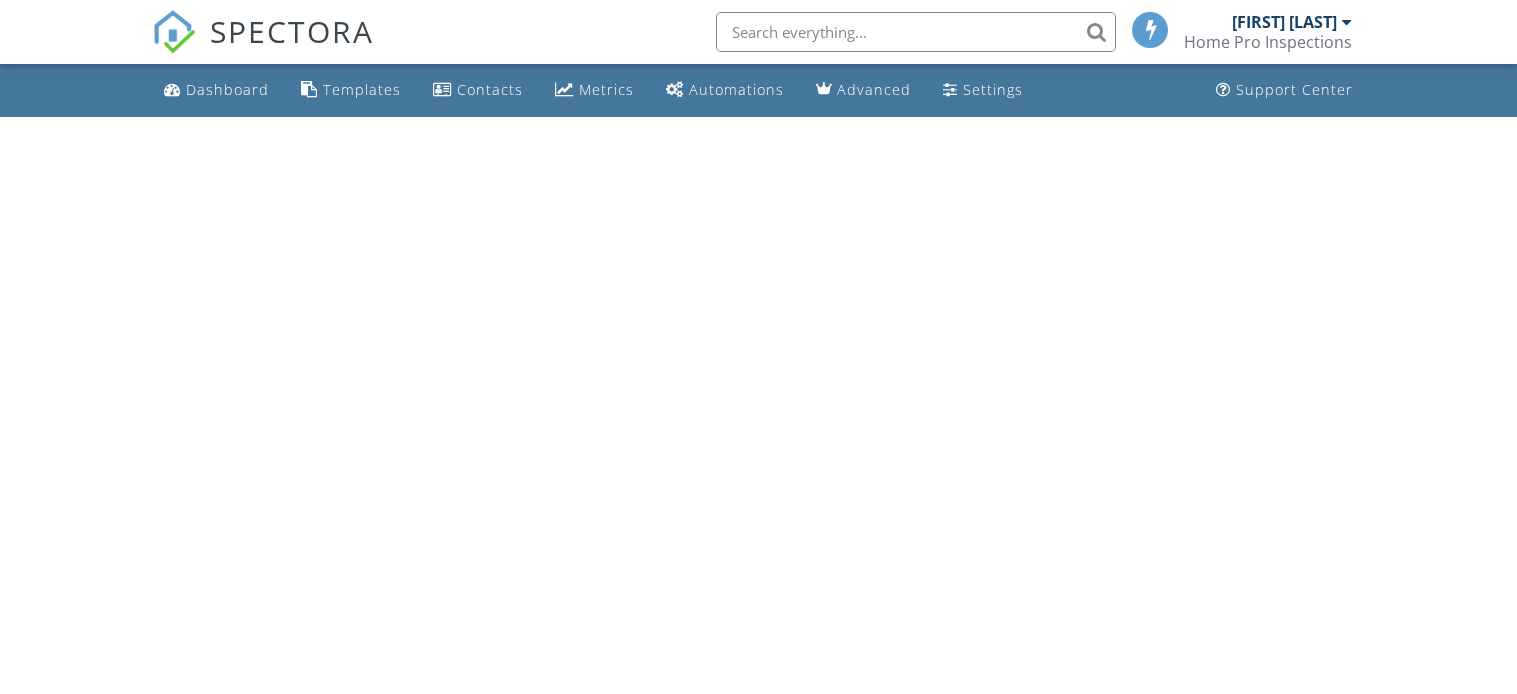 scroll, scrollTop: 0, scrollLeft: 0, axis: both 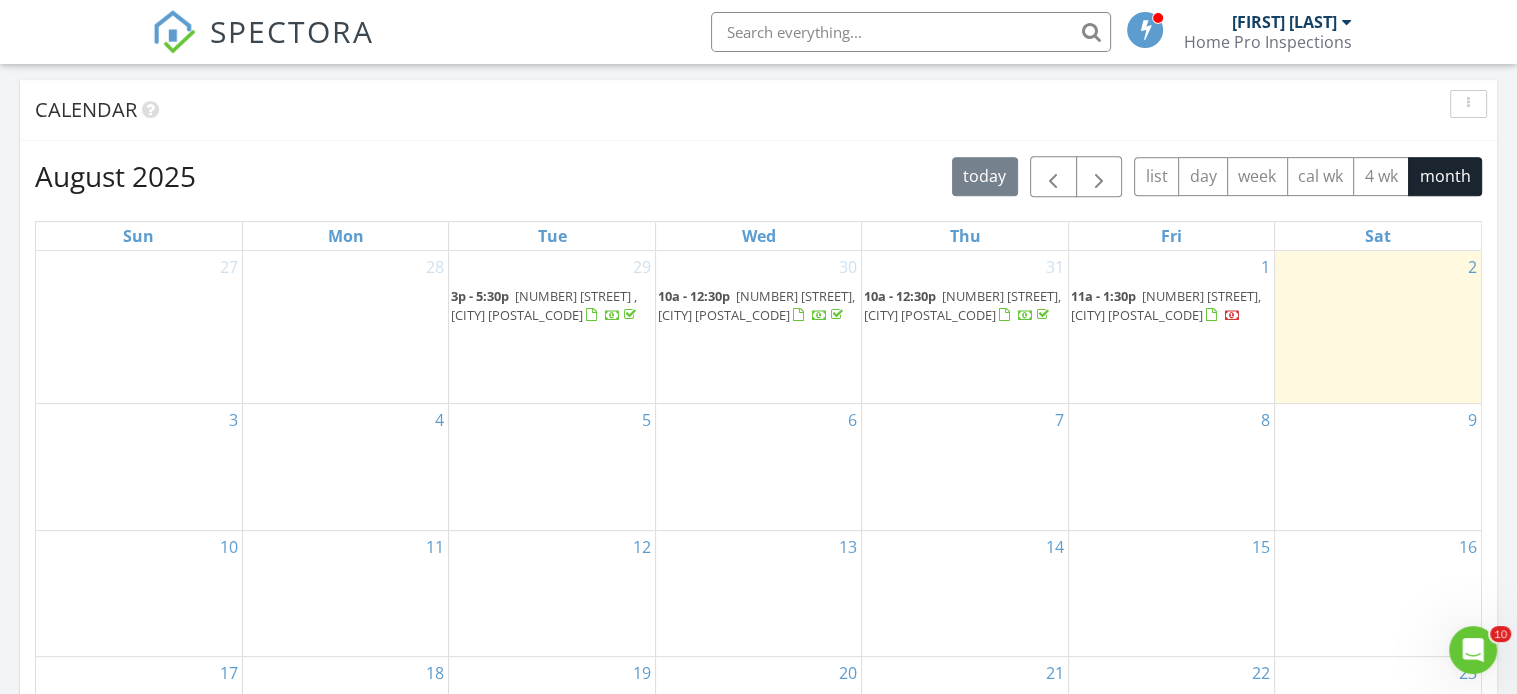 click on "5" at bounding box center [551, 467] 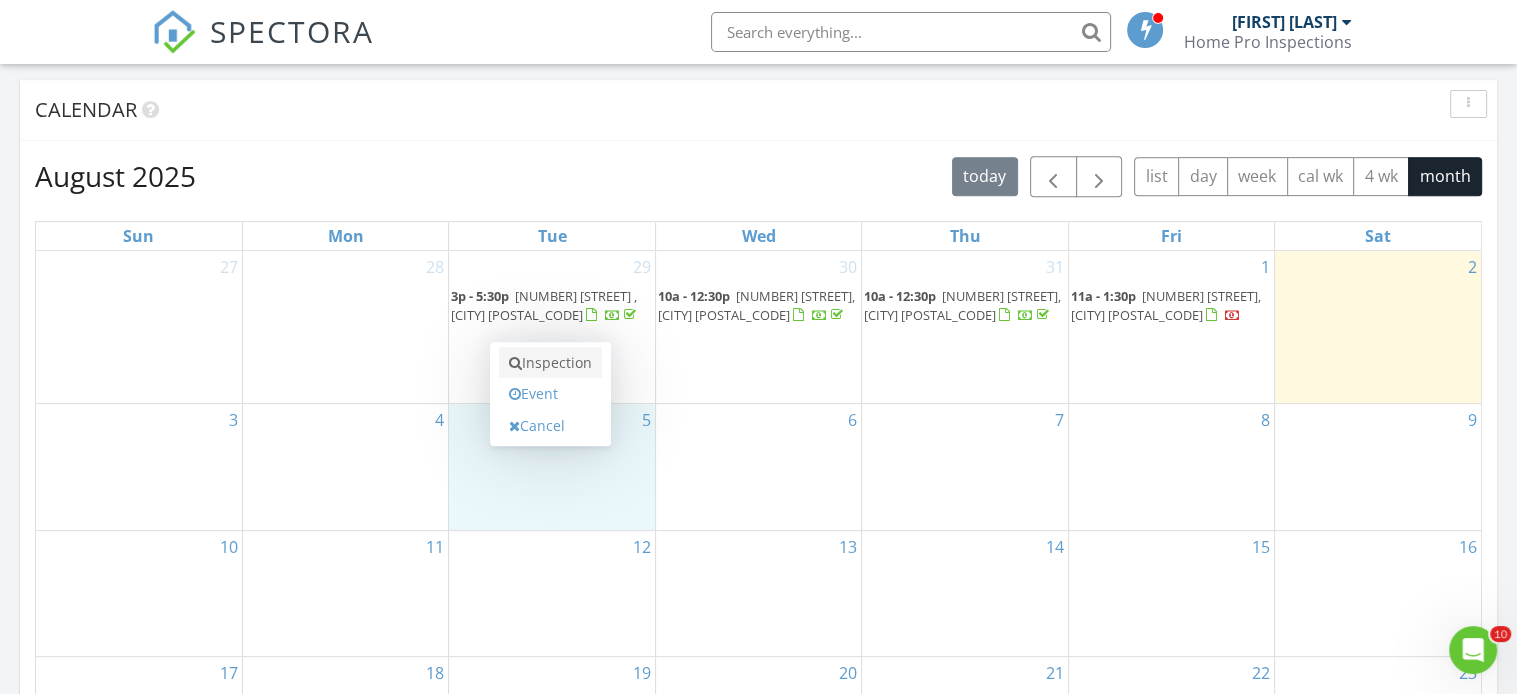 click on "Inspection" at bounding box center [550, 363] 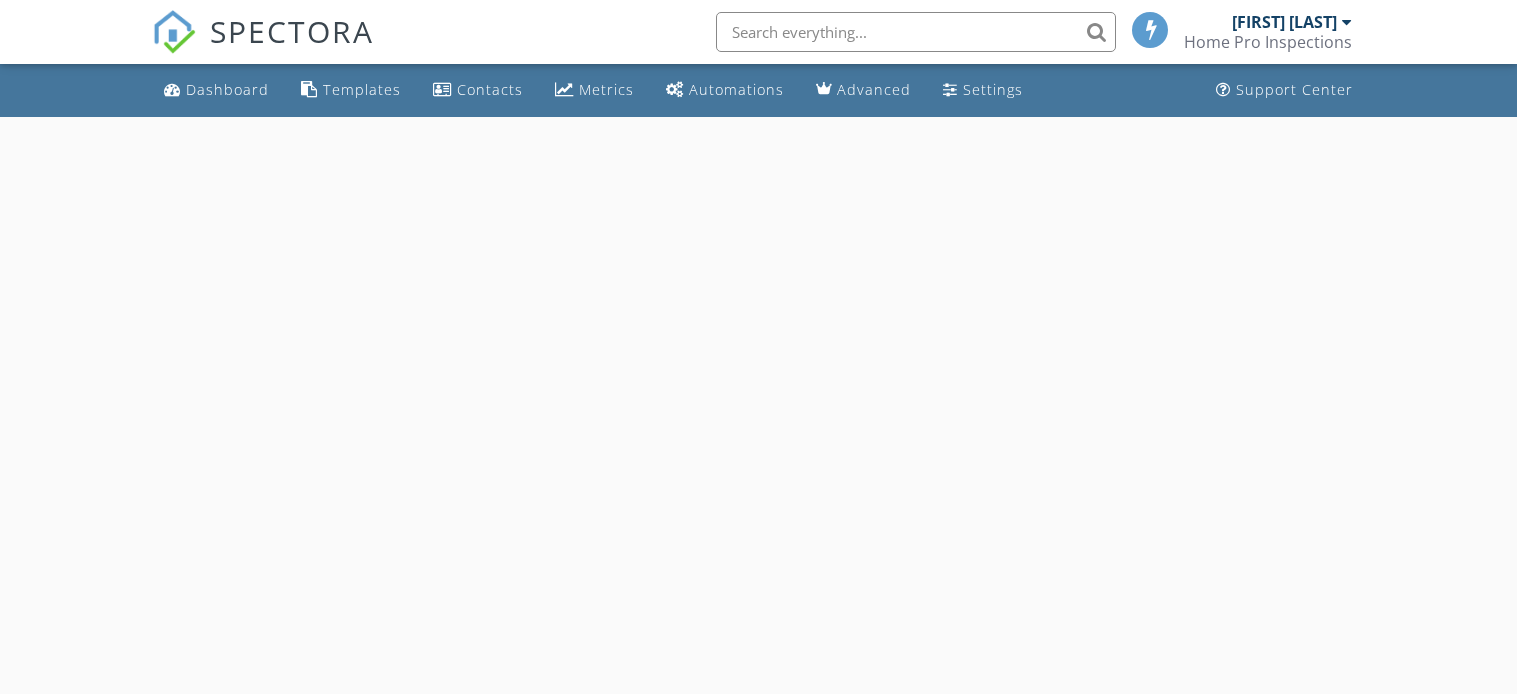 scroll, scrollTop: 0, scrollLeft: 0, axis: both 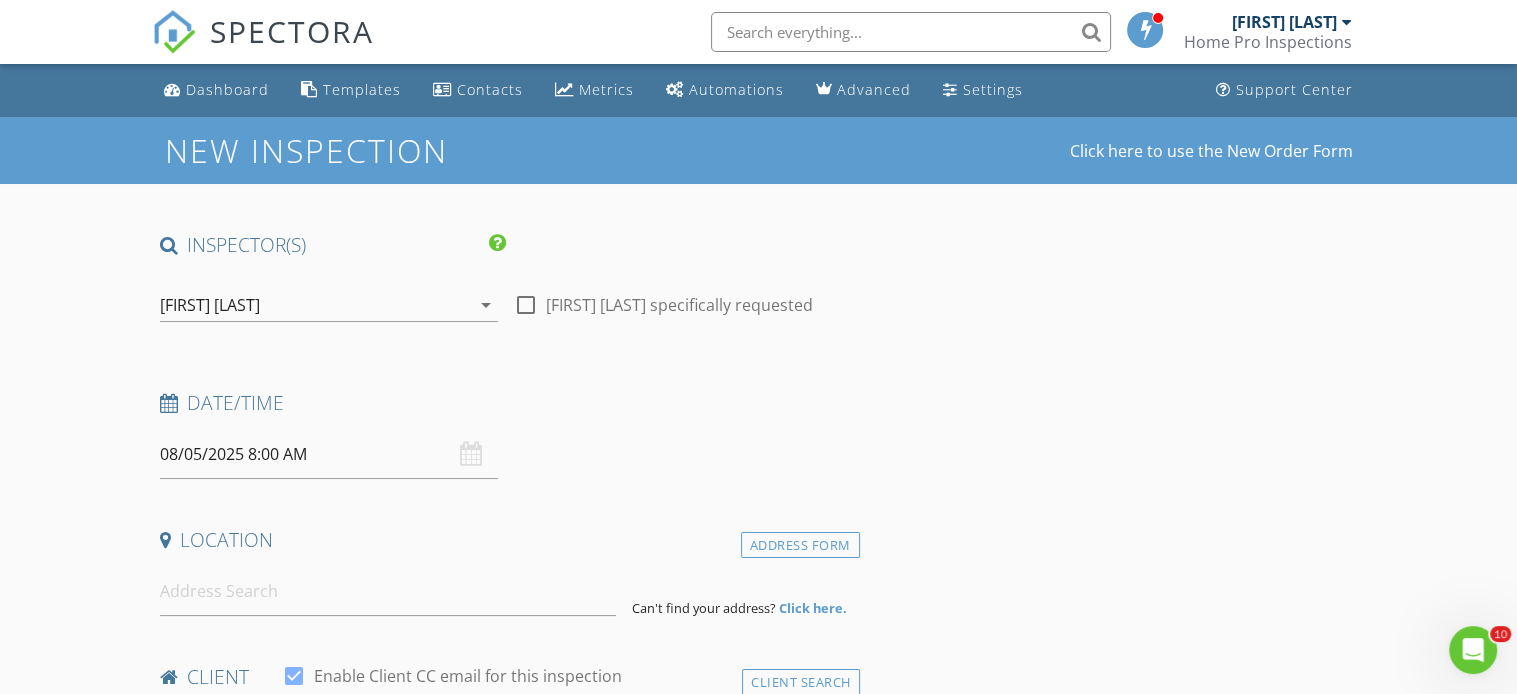 click at bounding box center (526, 305) 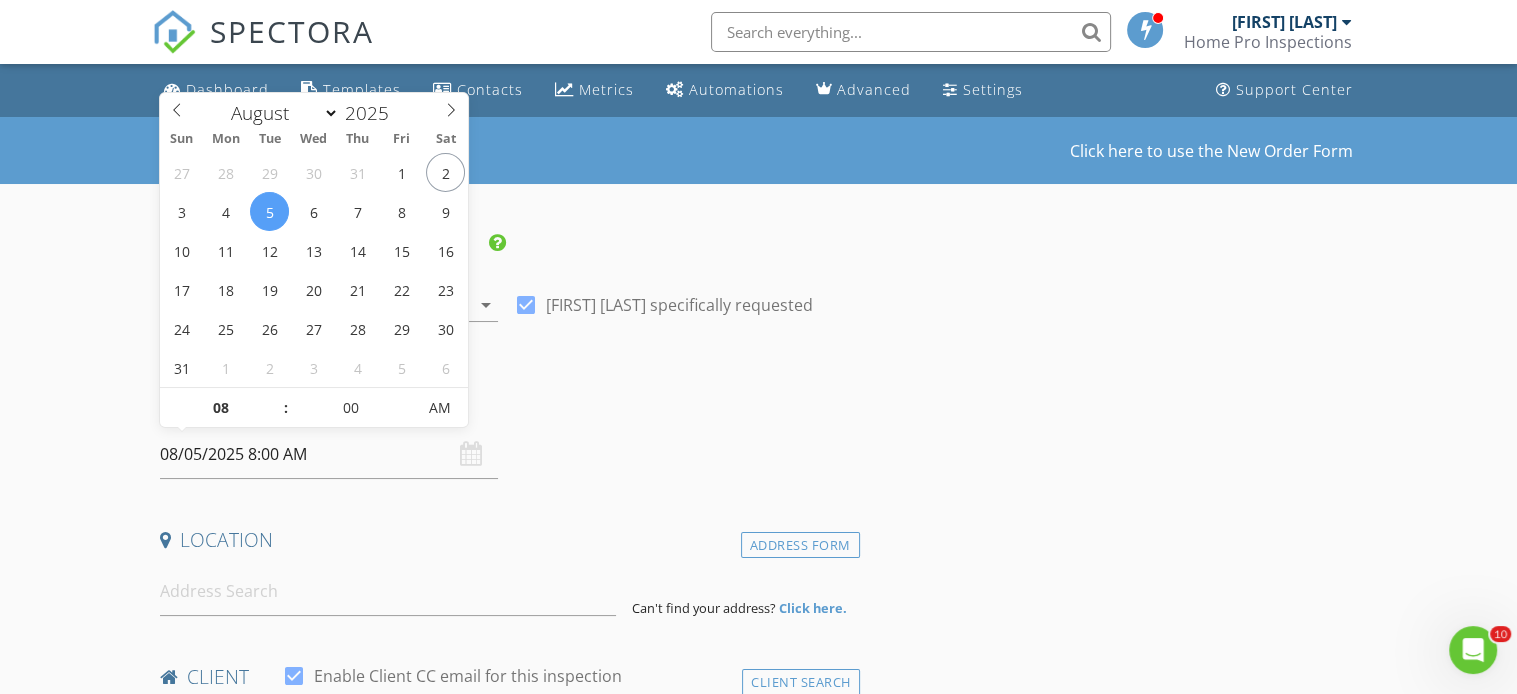 click on "08/05/2025 8:00 AM" at bounding box center [329, 454] 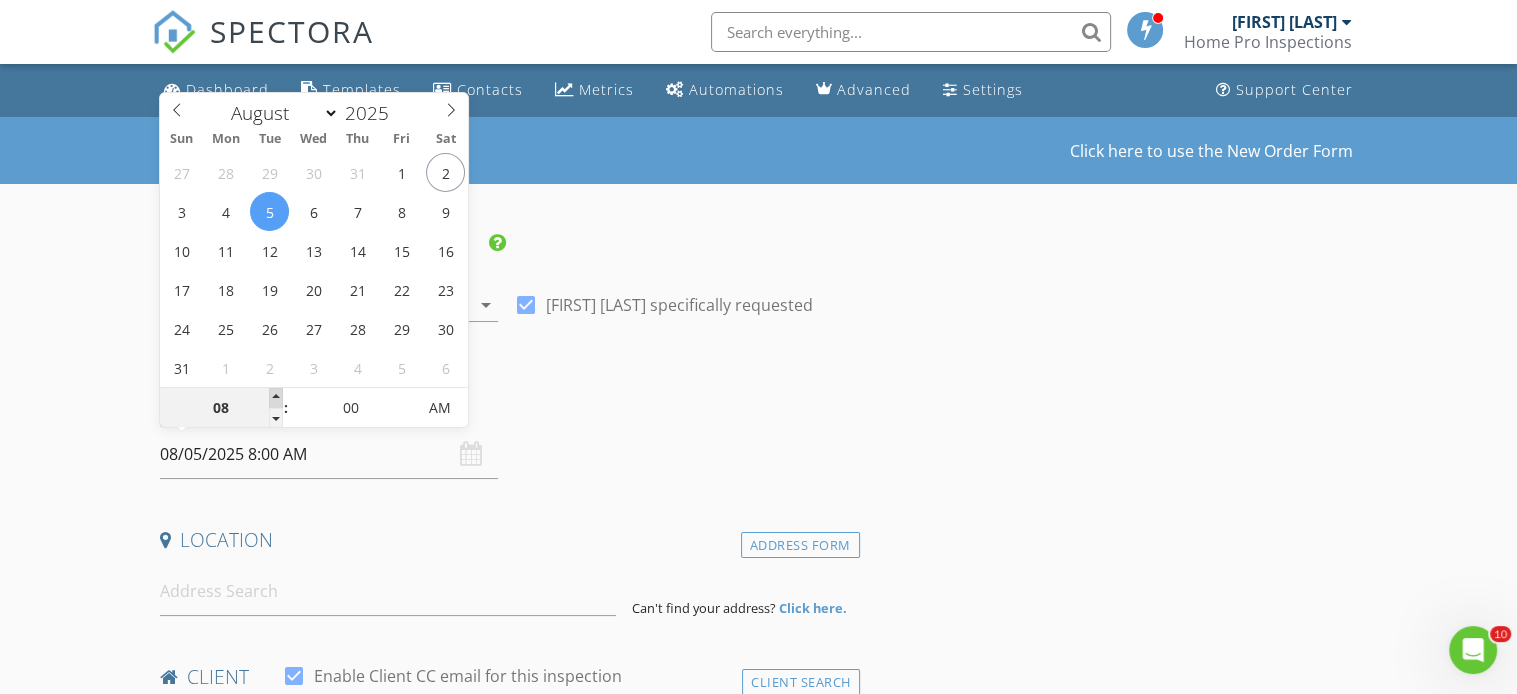 type on "09" 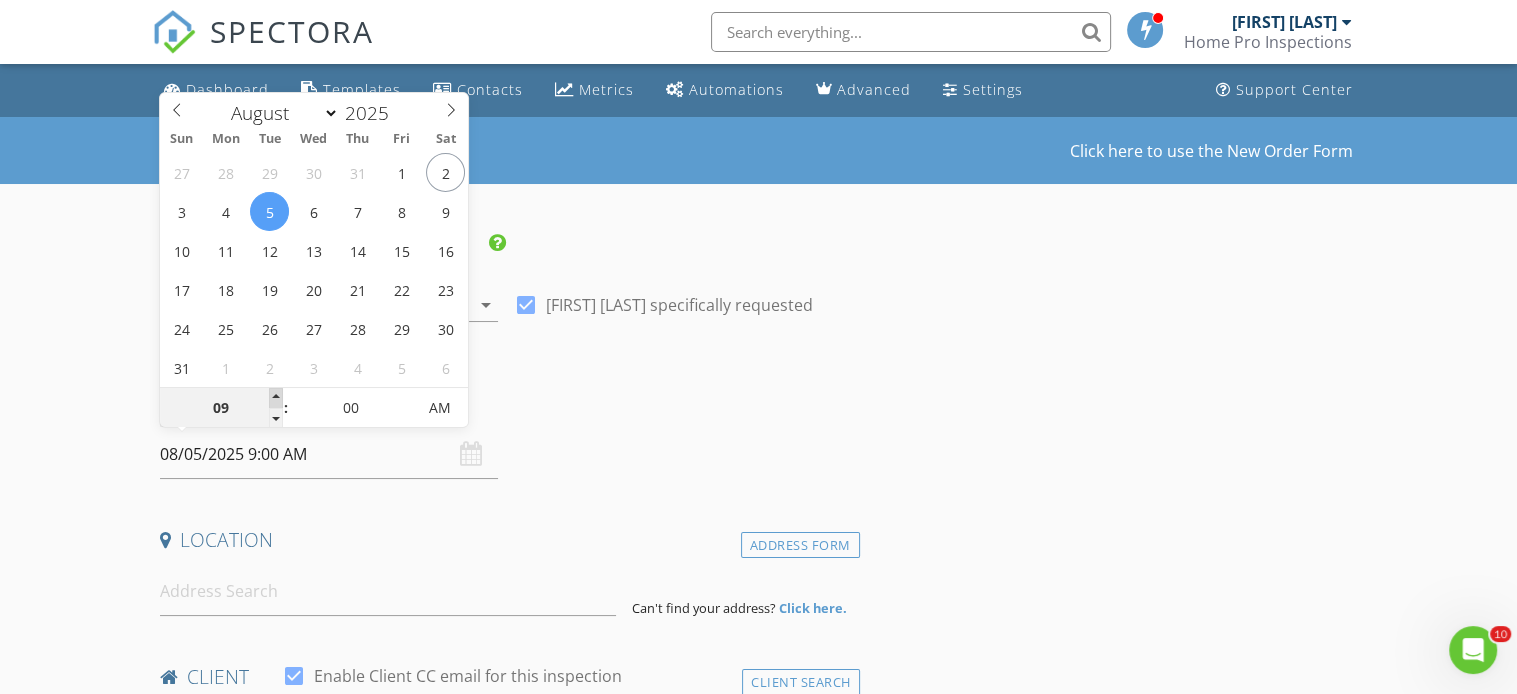click at bounding box center (276, 398) 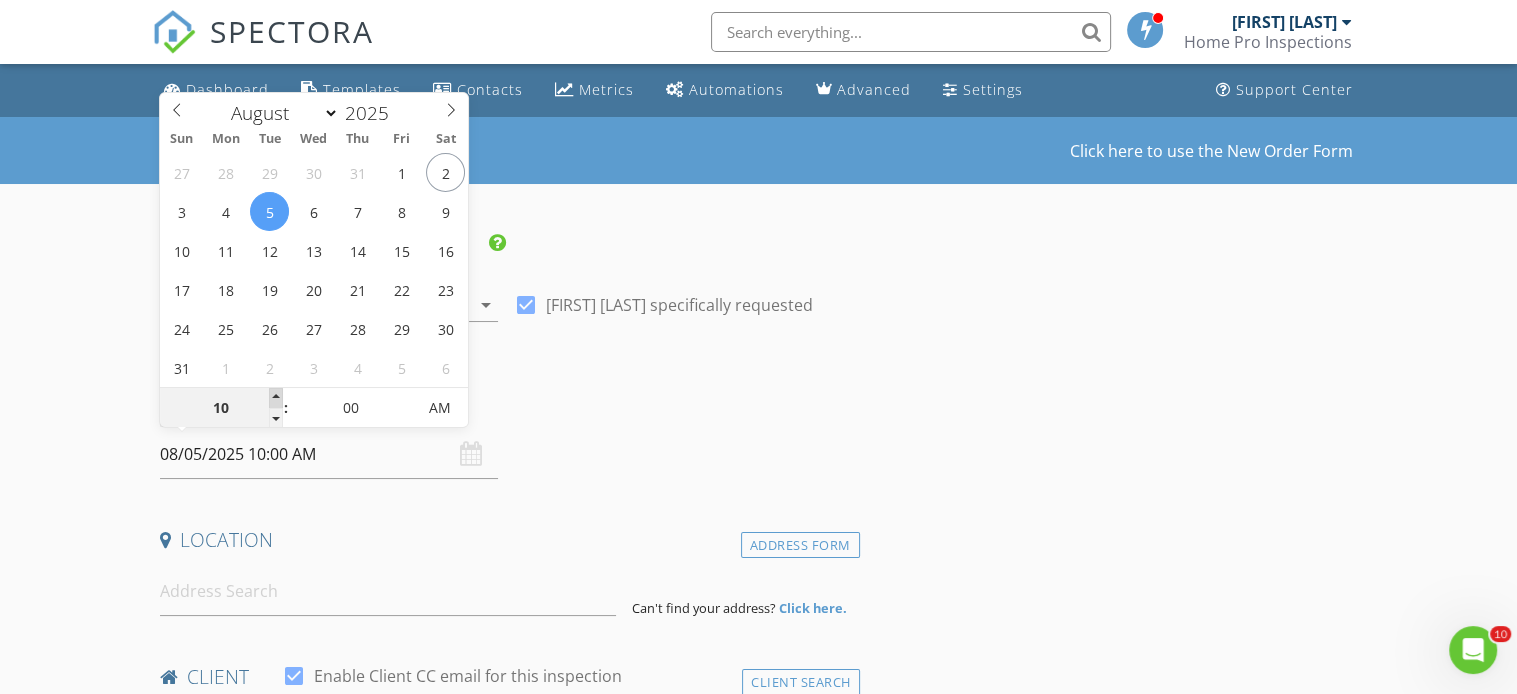 click at bounding box center (276, 398) 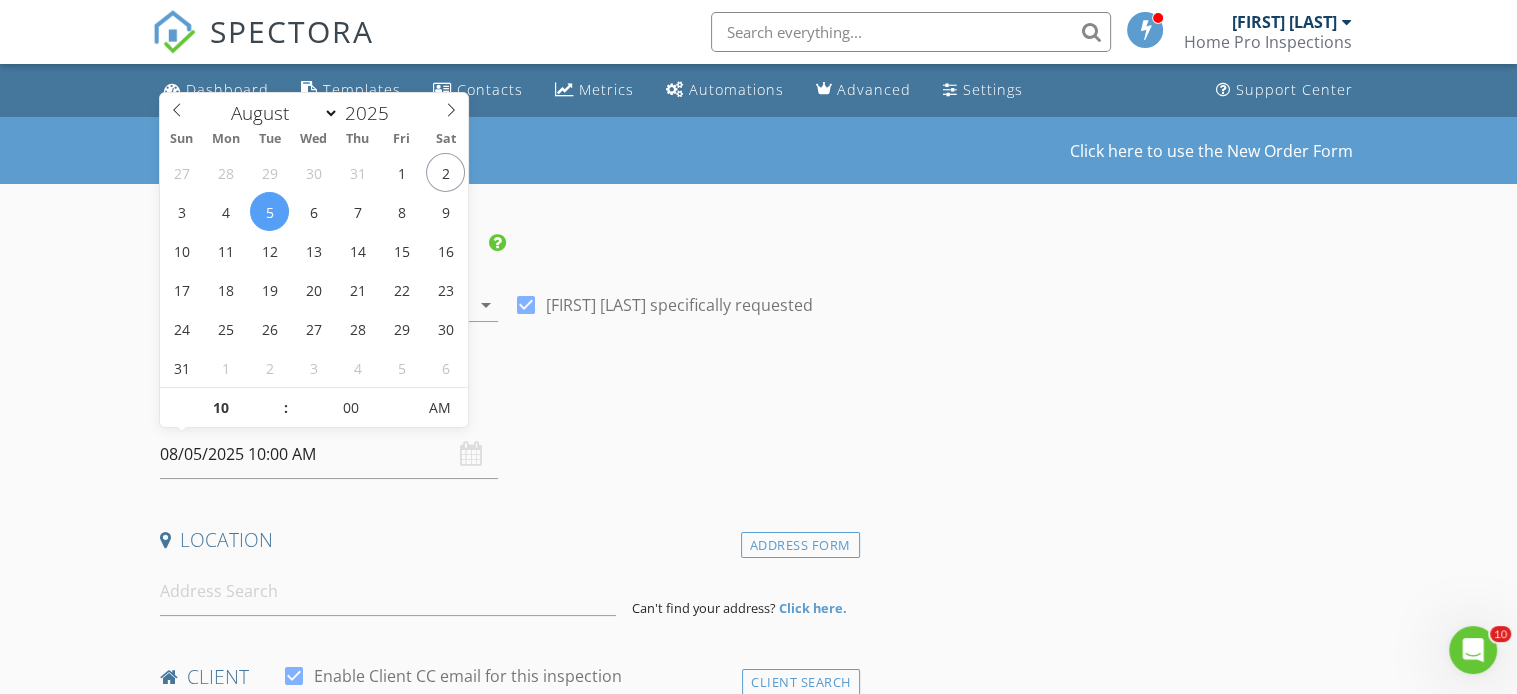 click on "Date/Time" at bounding box center [506, 403] 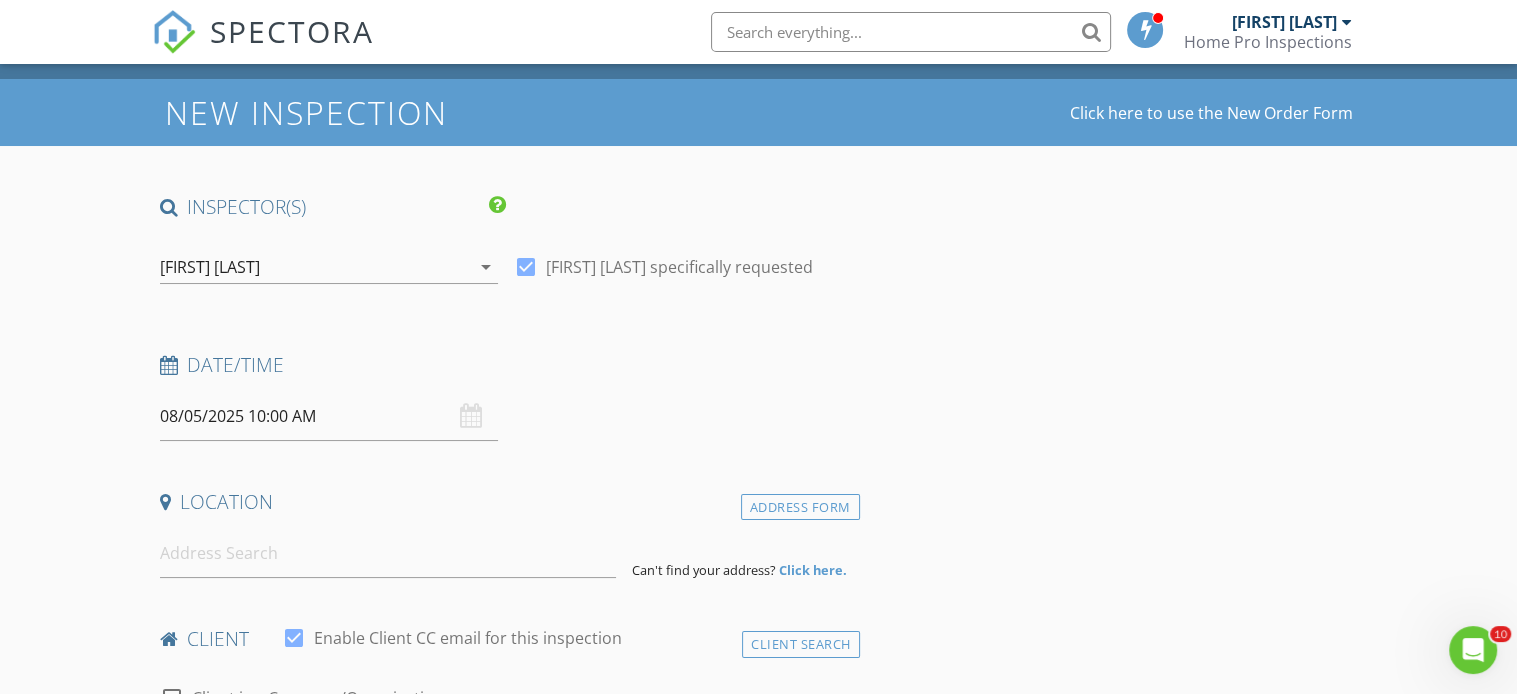scroll, scrollTop: 200, scrollLeft: 0, axis: vertical 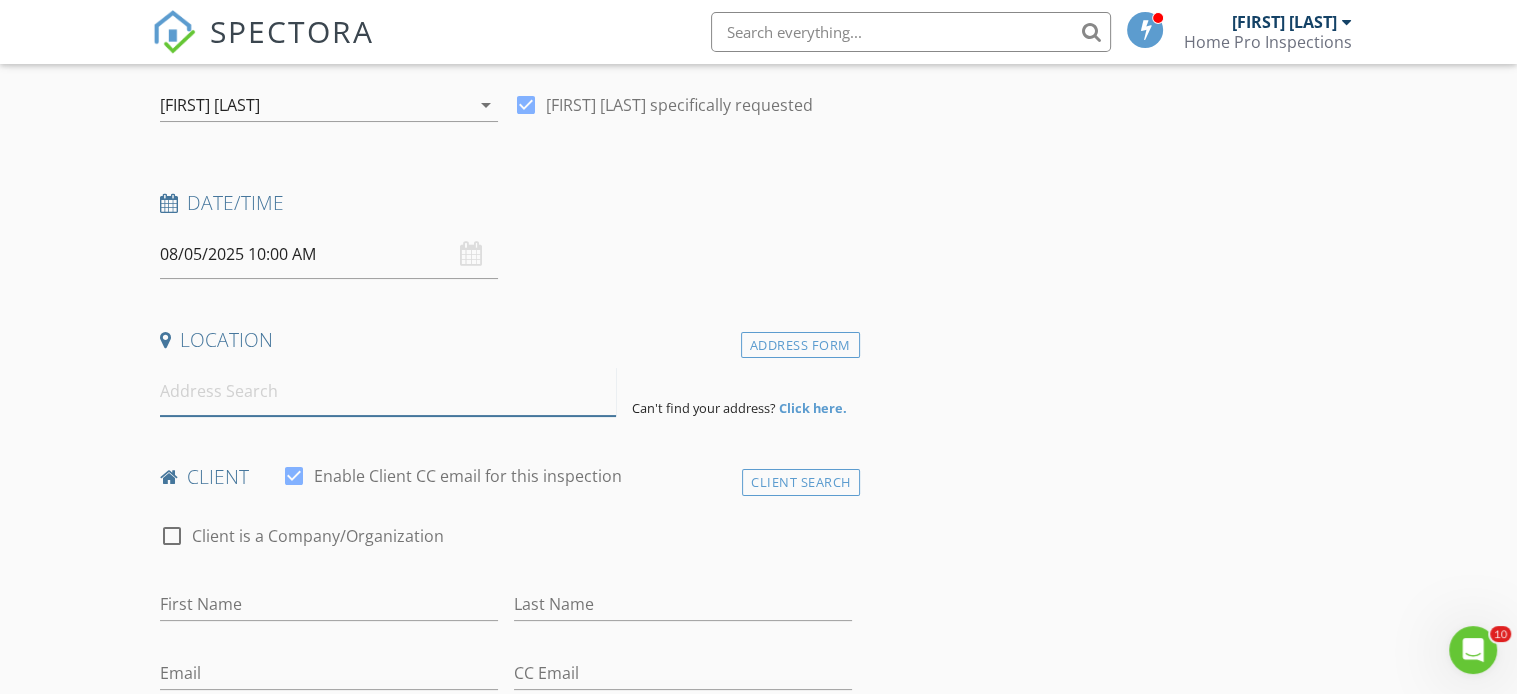 click at bounding box center [388, 391] 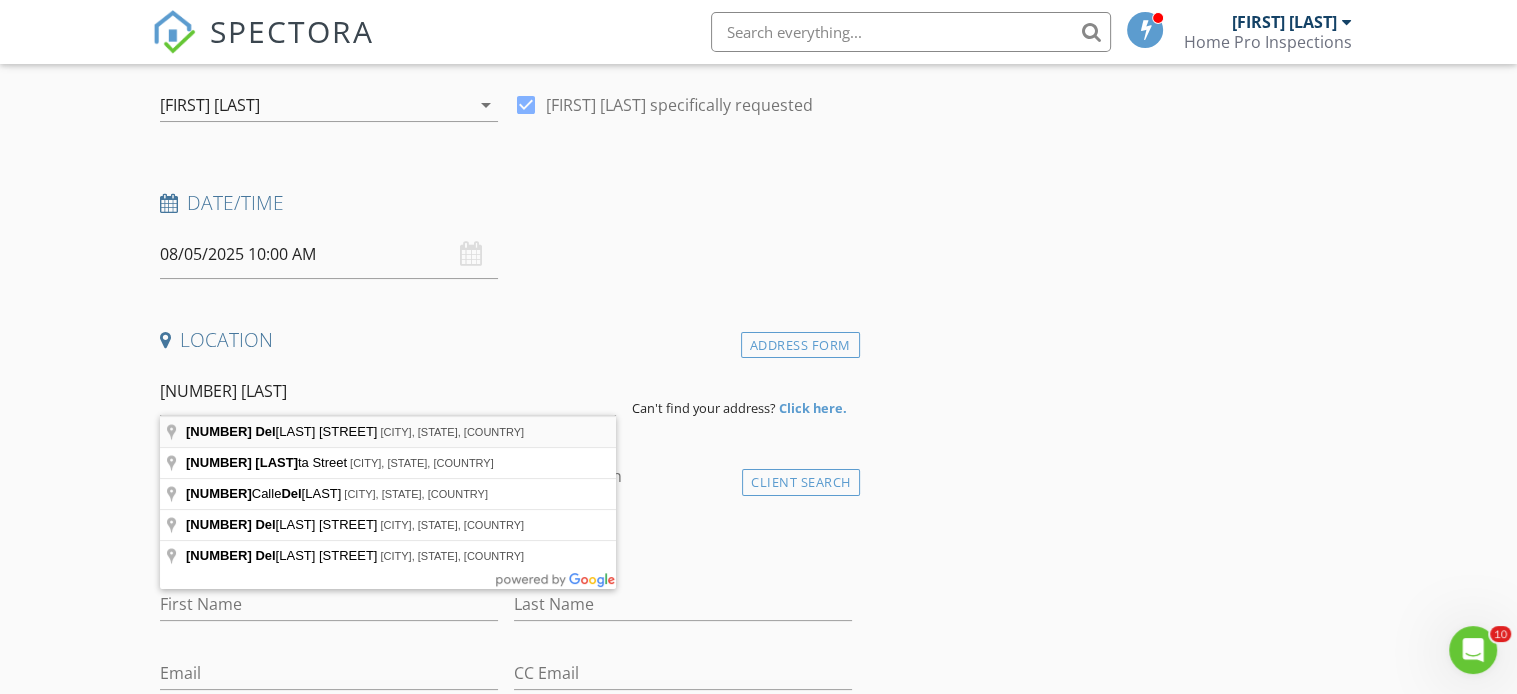 type on "4580 Delaware Street, San Diego, CA, USA" 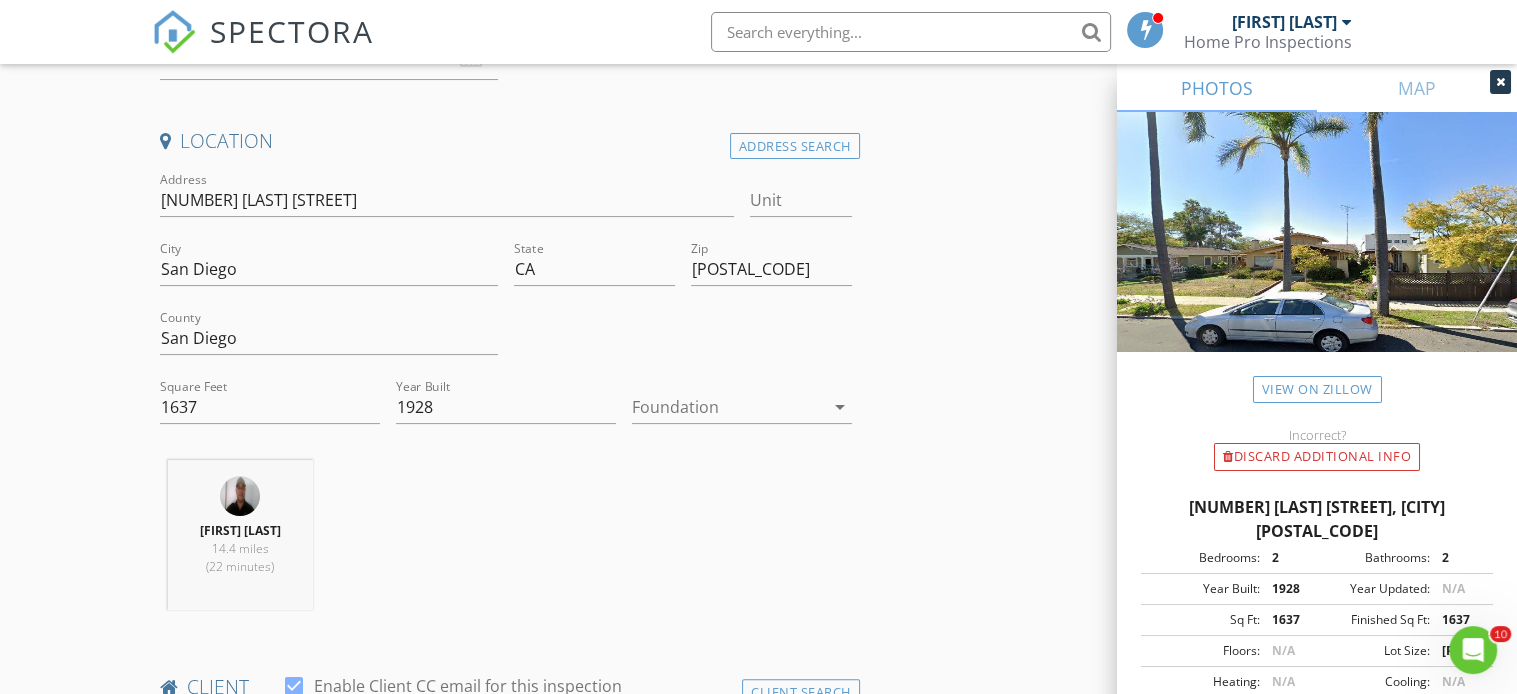 scroll, scrollTop: 400, scrollLeft: 0, axis: vertical 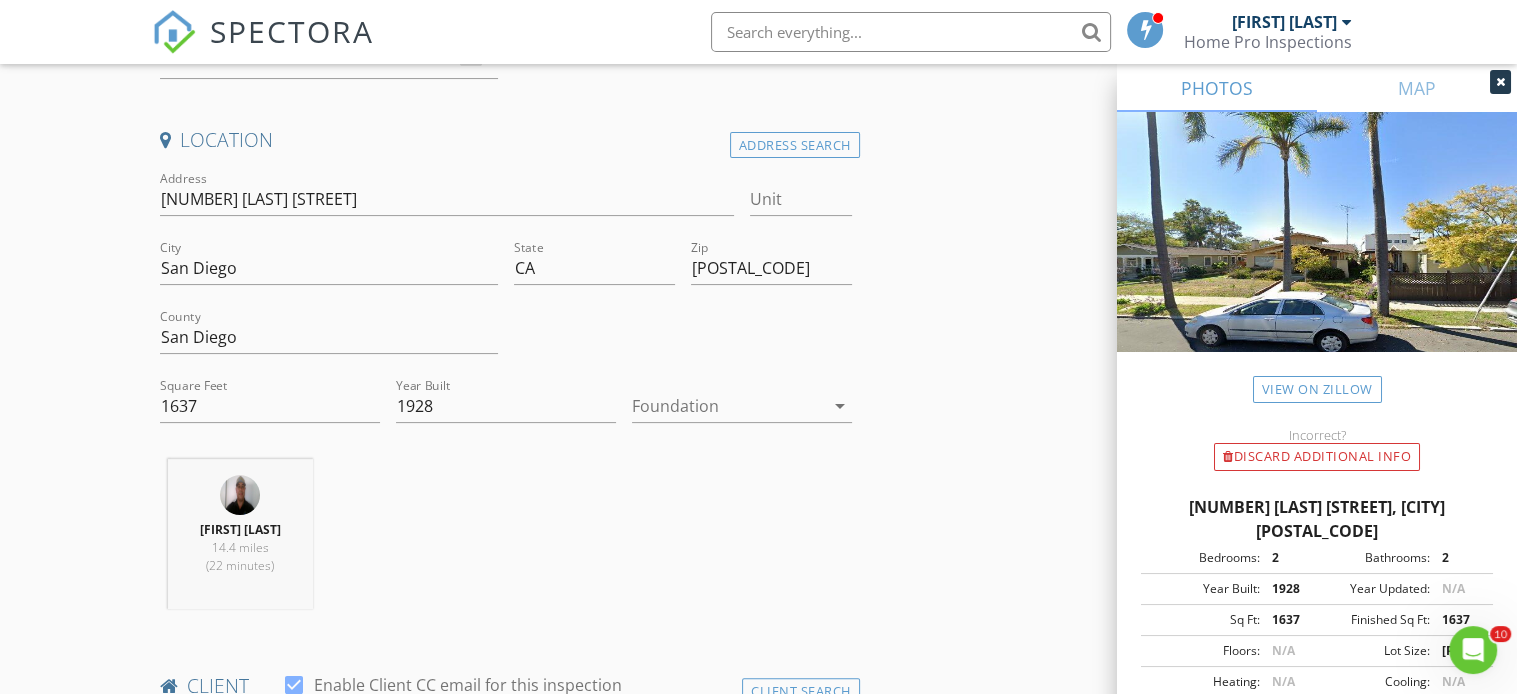 click on "arrow_drop_down" at bounding box center (840, 406) 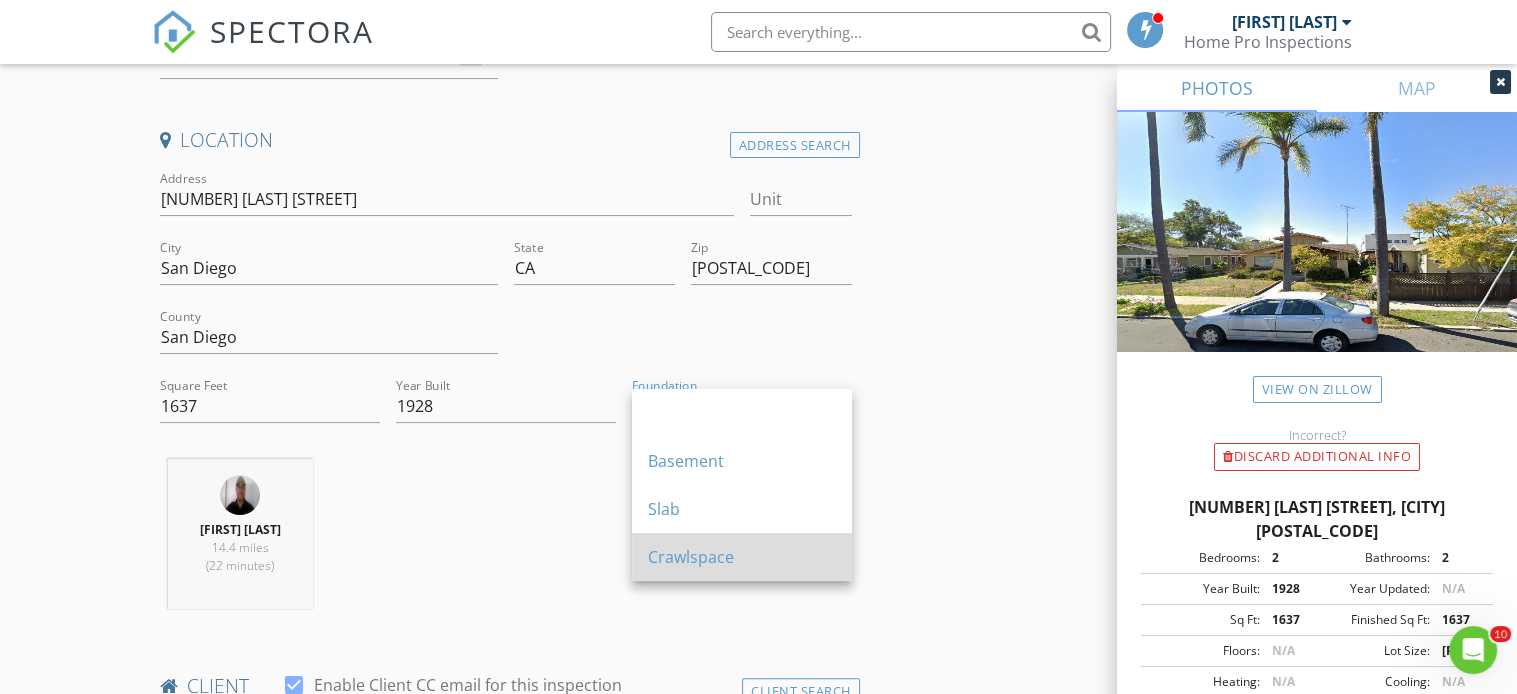 click on "Crawlspace" at bounding box center [742, 557] 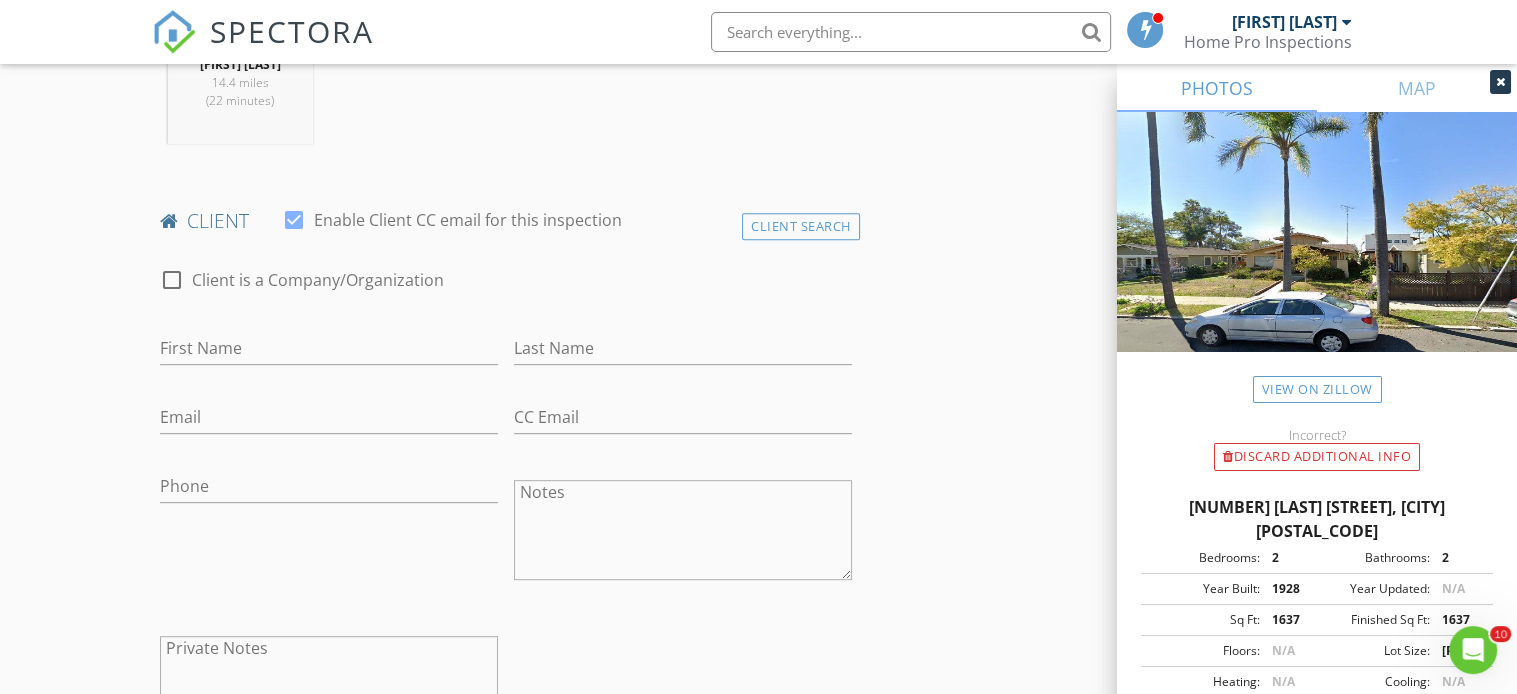 scroll, scrollTop: 900, scrollLeft: 0, axis: vertical 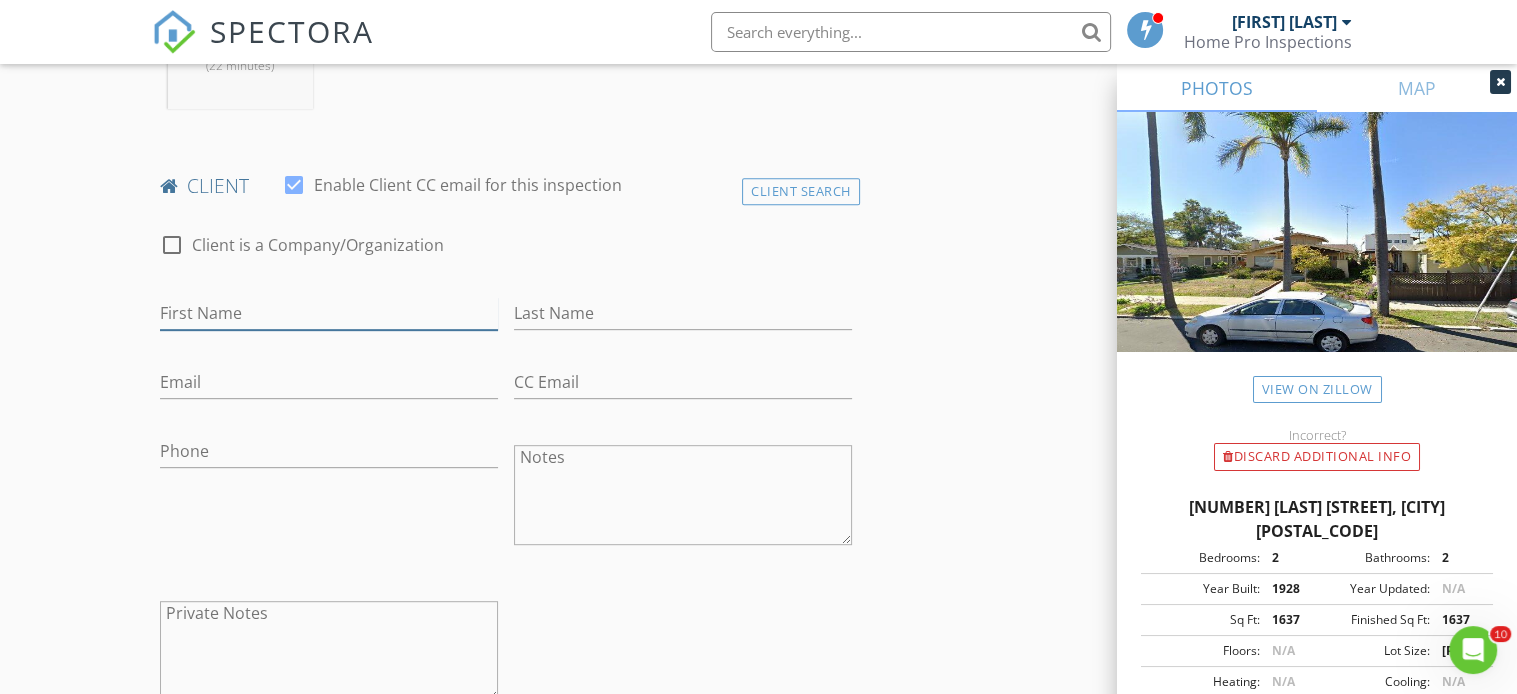 click on "First Name" at bounding box center (329, 313) 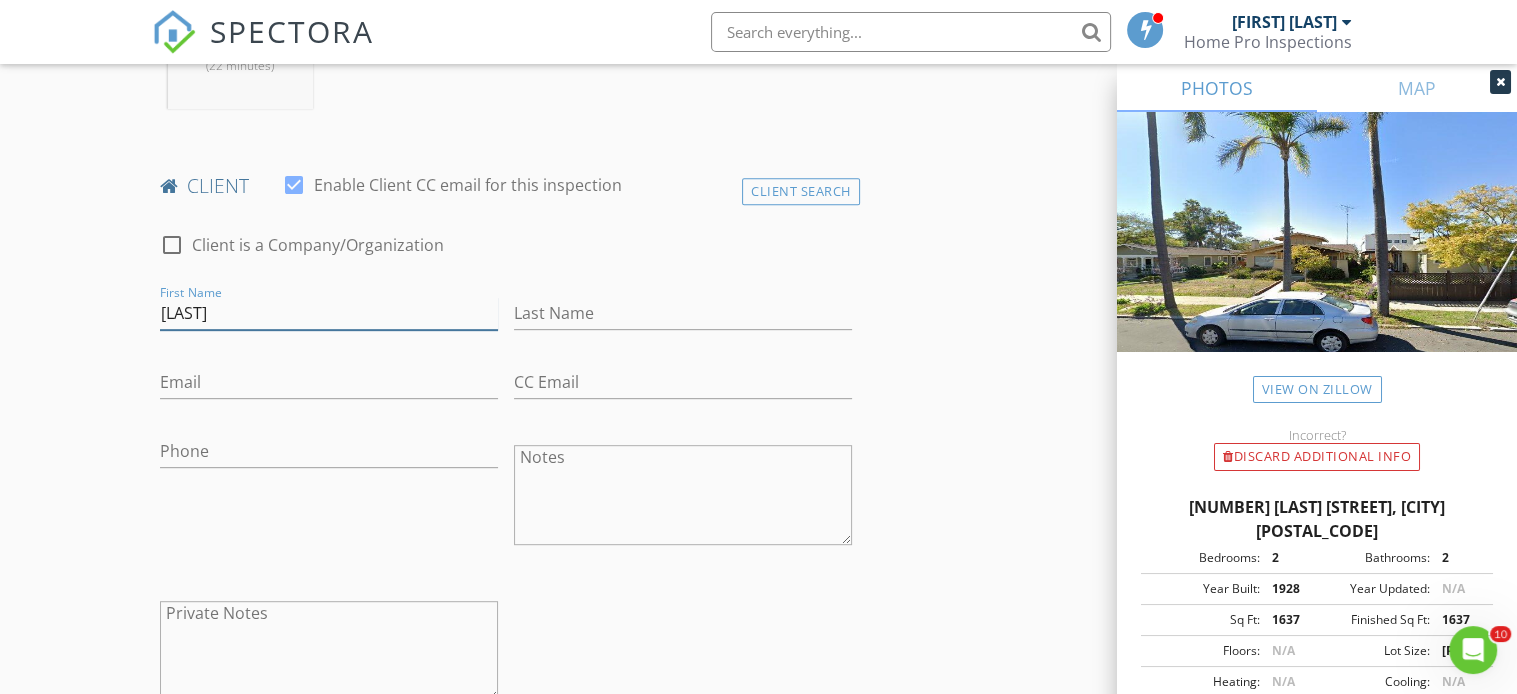 type on "Ricardo" 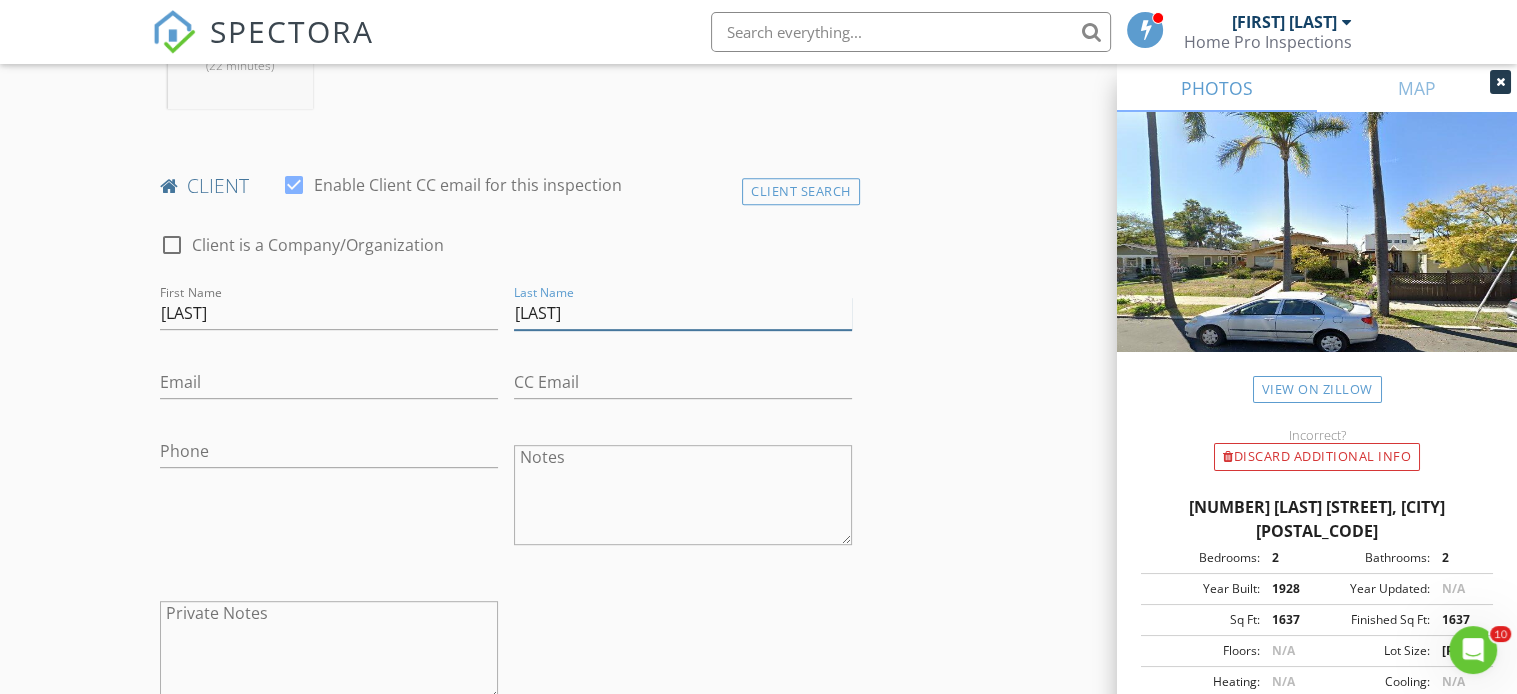 type on "Ehmann" 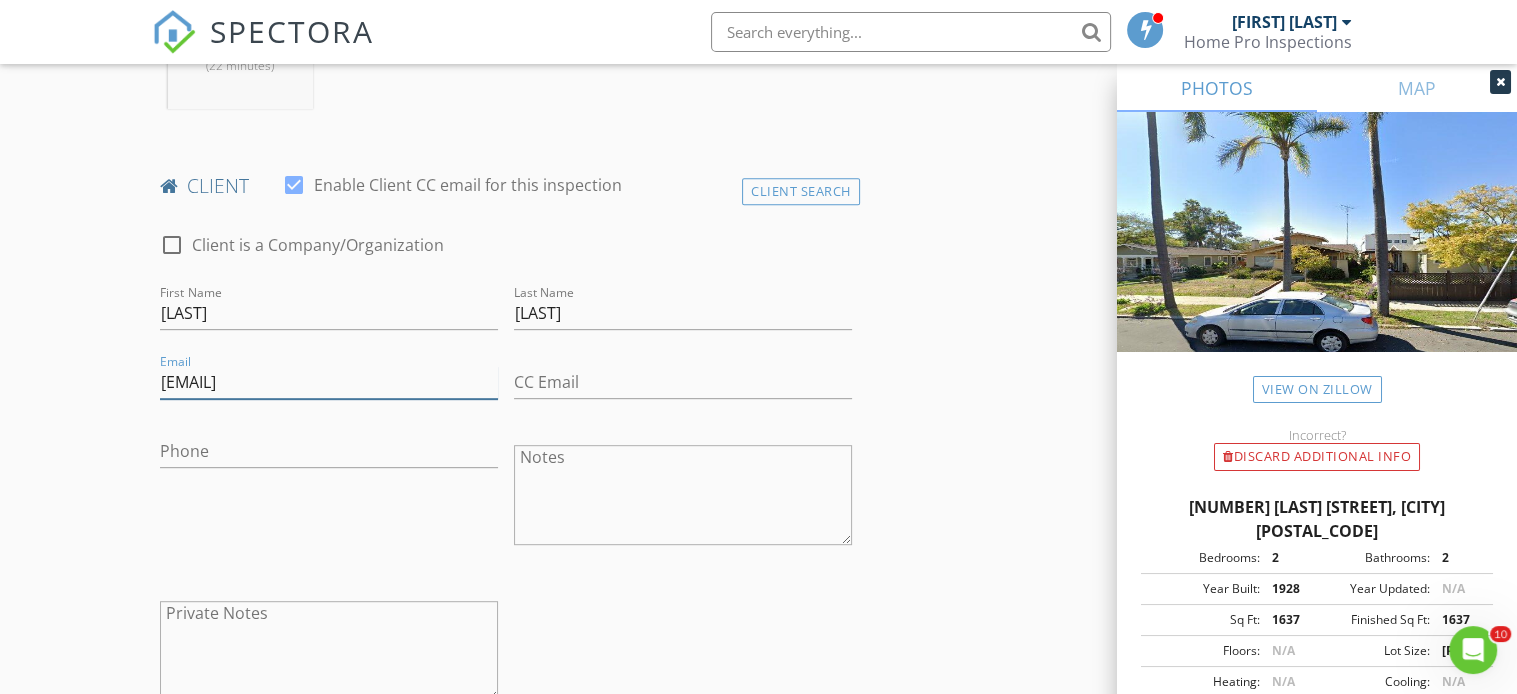 type on "rico@bamlawca.com" 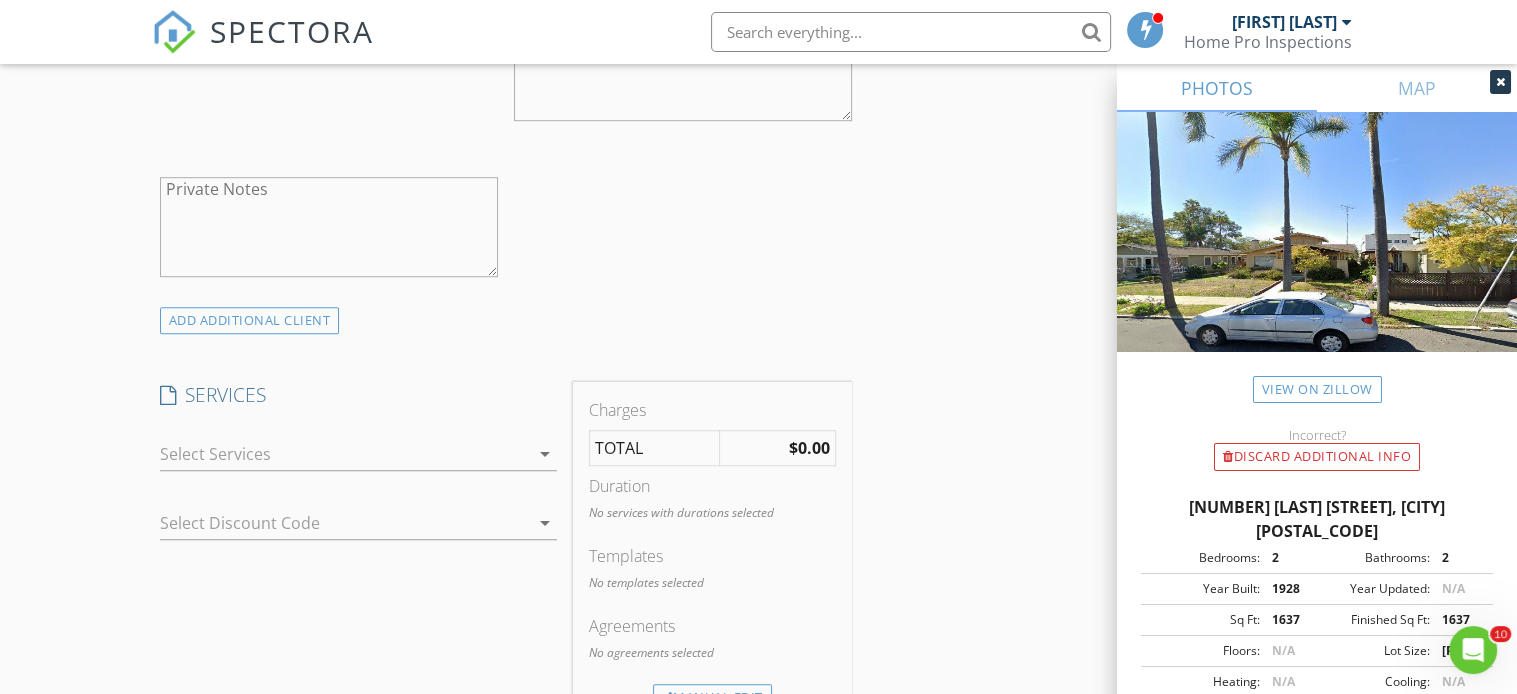 scroll, scrollTop: 1300, scrollLeft: 0, axis: vertical 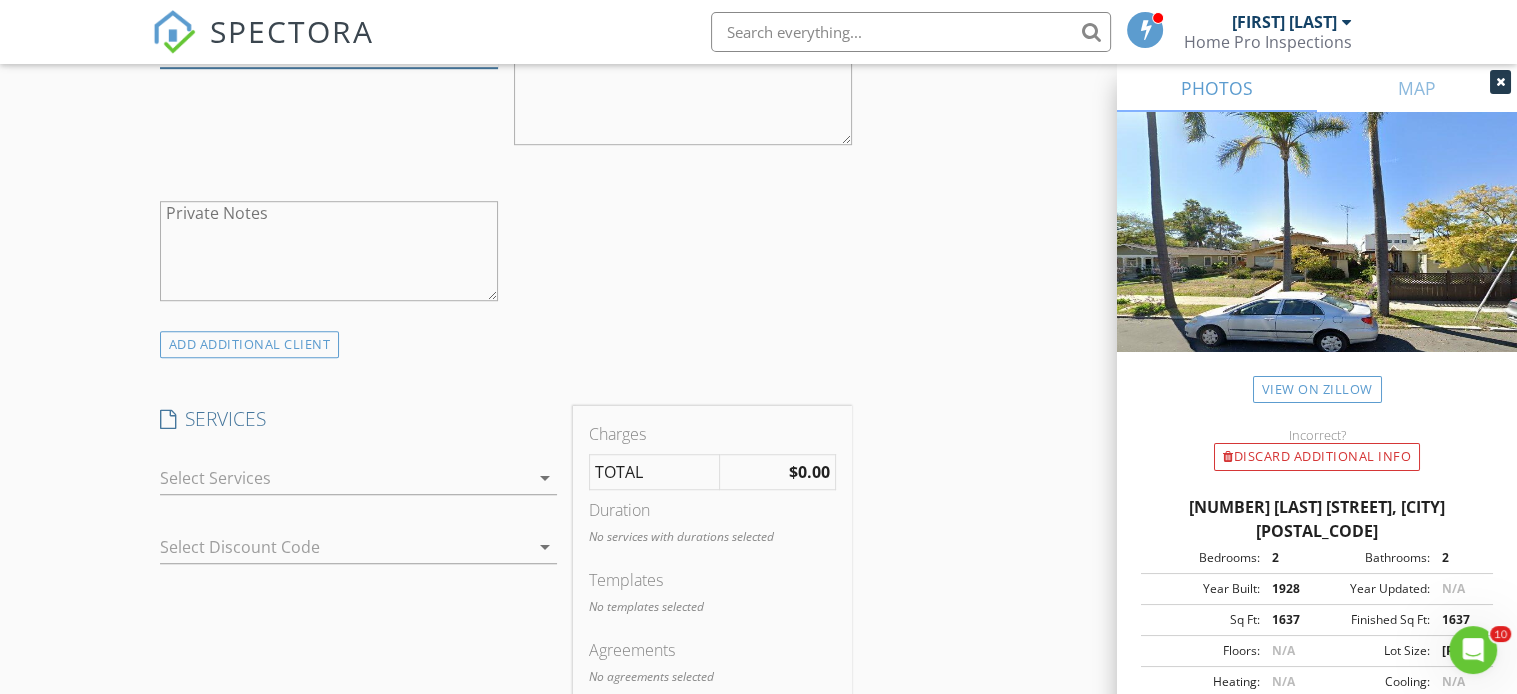 type on "702-279-8638" 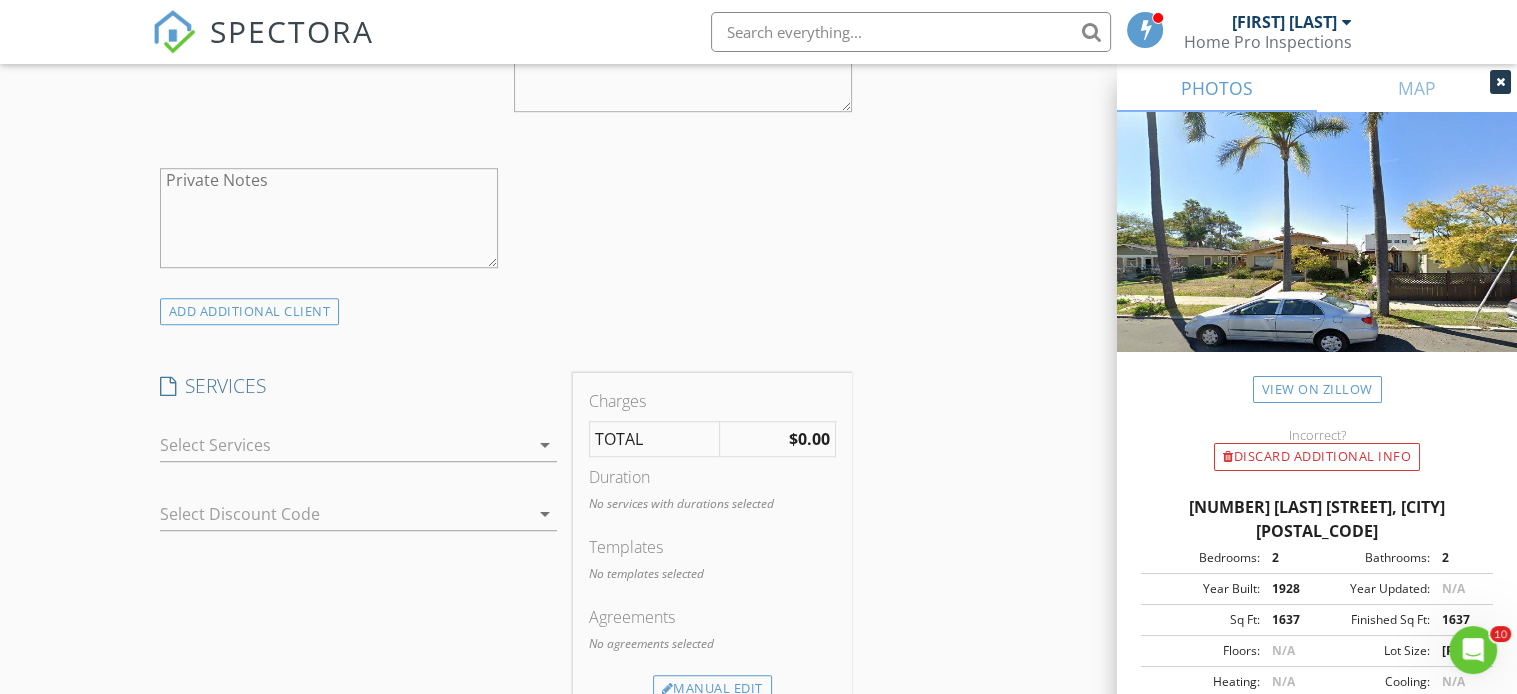 scroll, scrollTop: 1450, scrollLeft: 0, axis: vertical 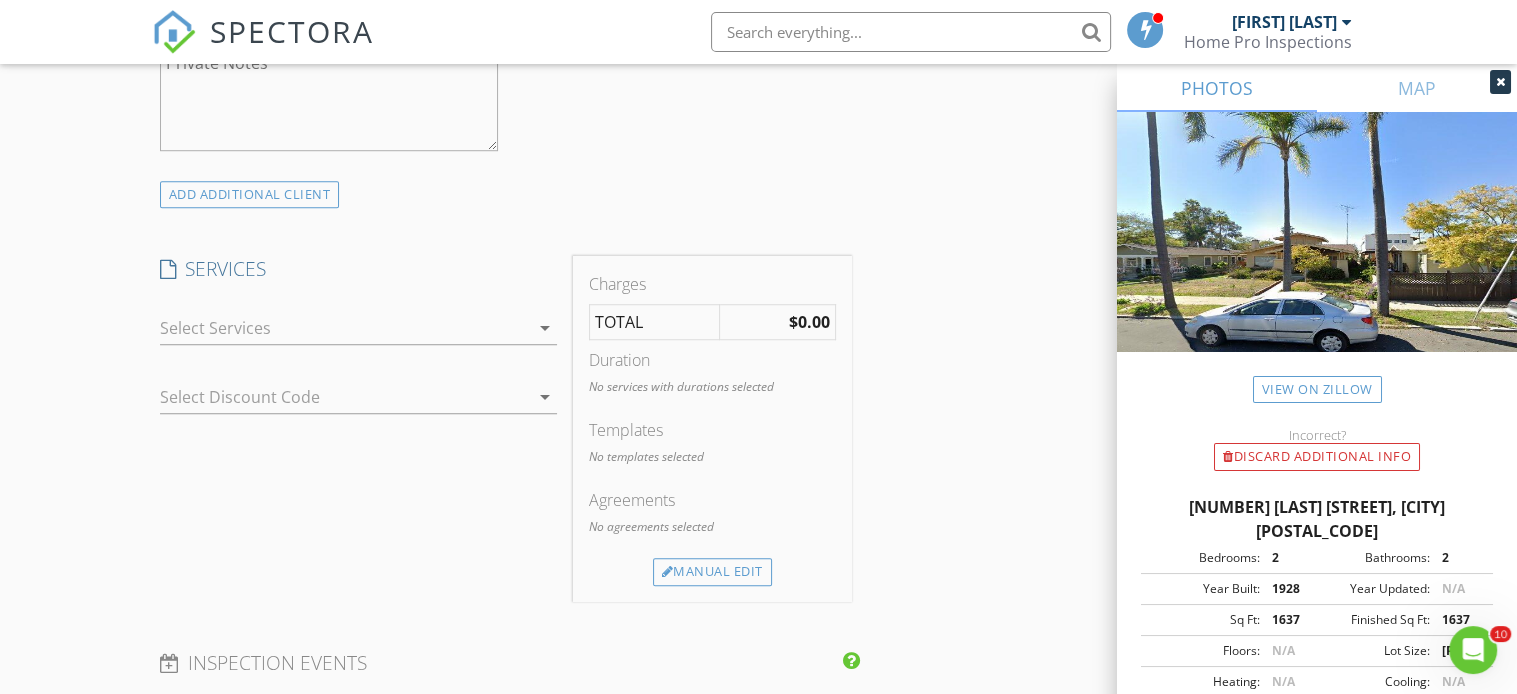 click on "arrow_drop_down" at bounding box center (545, 328) 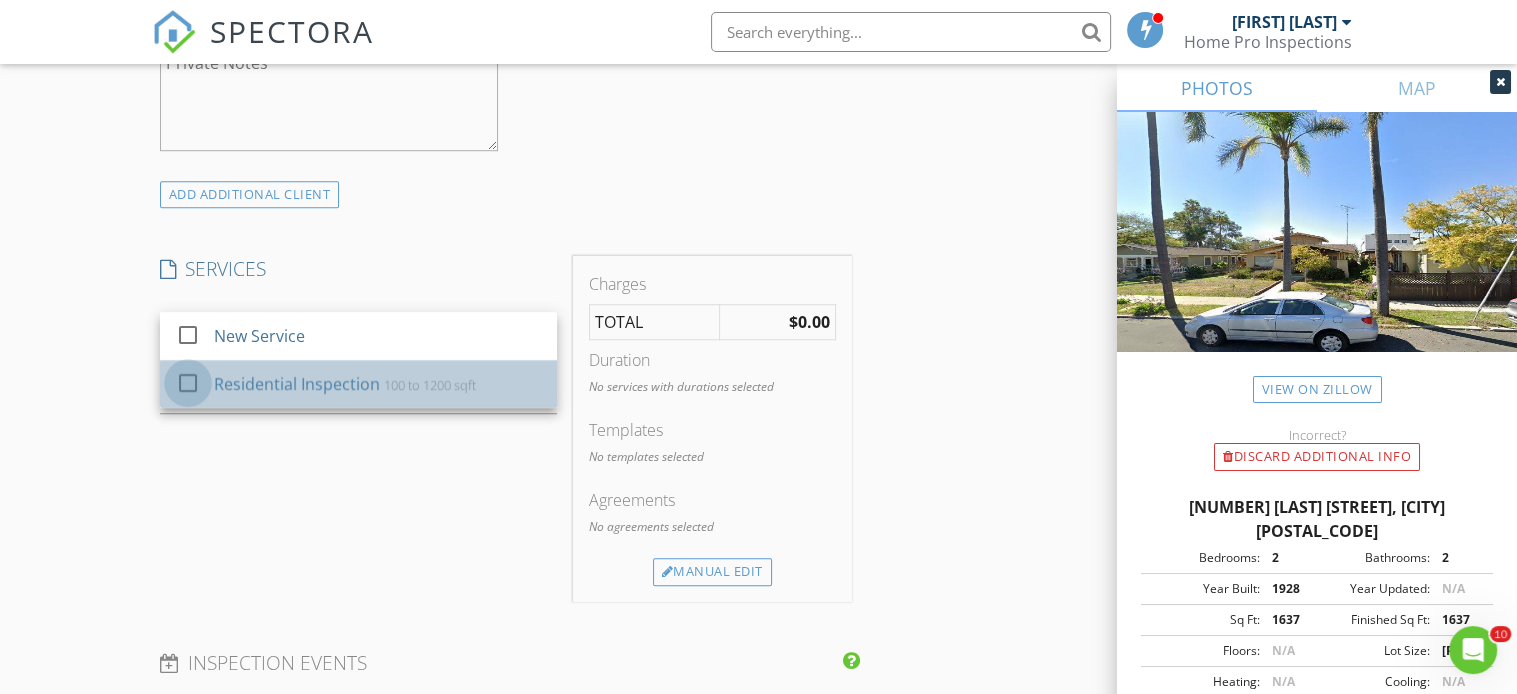 click at bounding box center [188, 383] 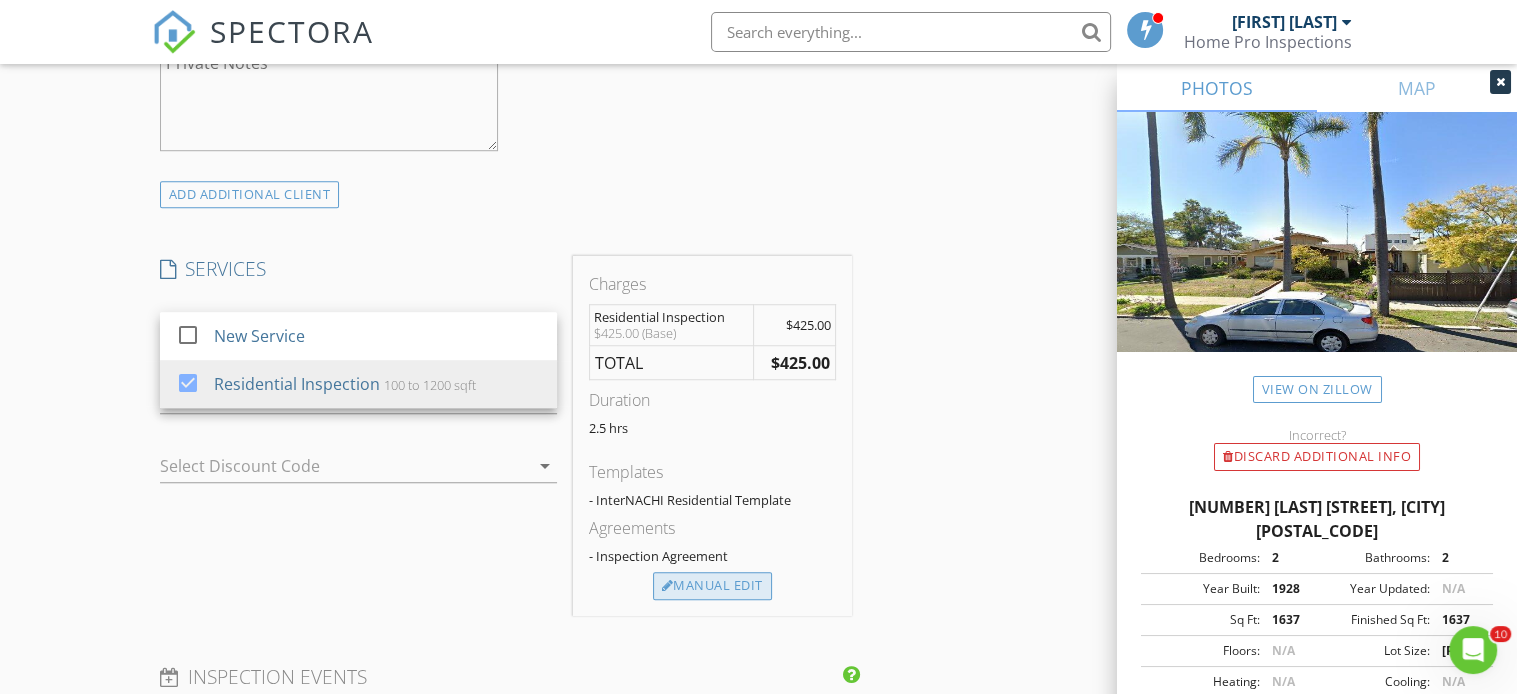 click on "Manual Edit" at bounding box center [712, 586] 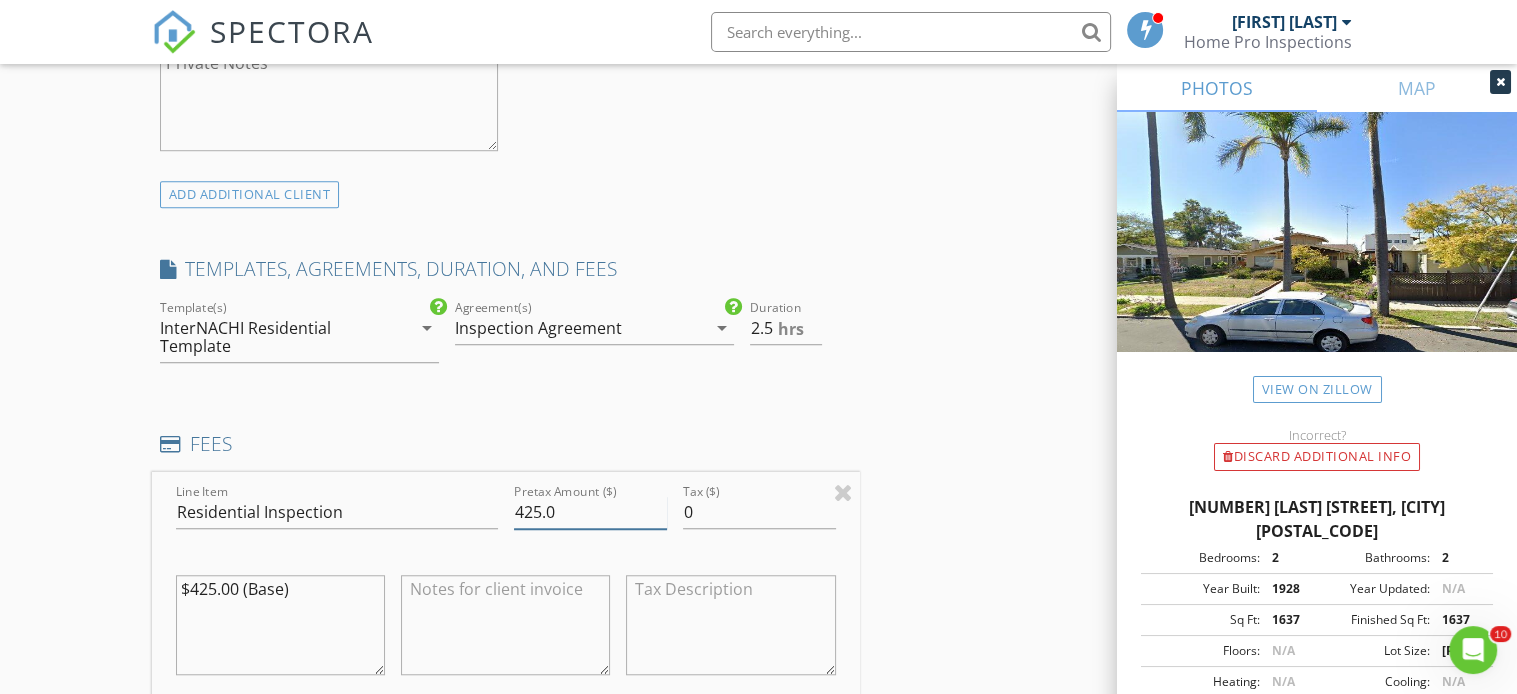 click on "425.0" at bounding box center [590, 512] 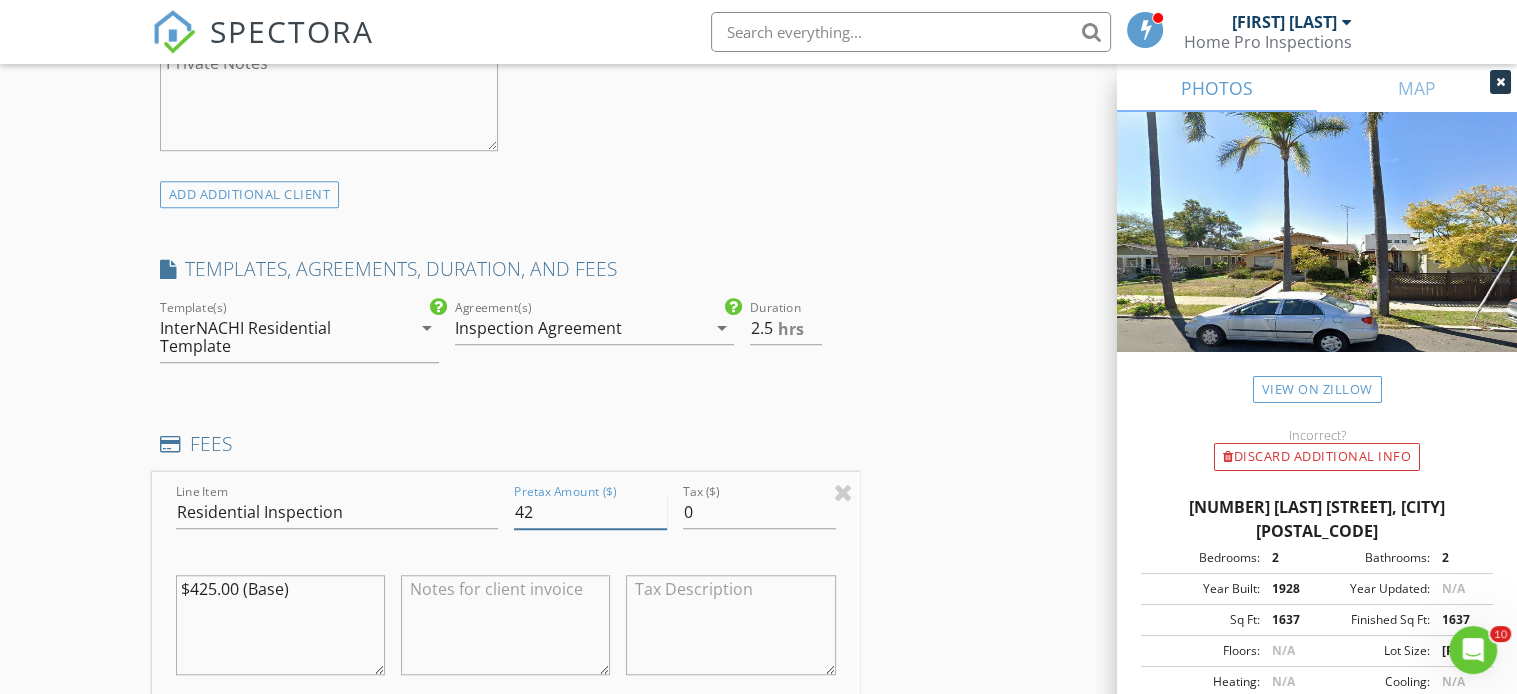 type on "4" 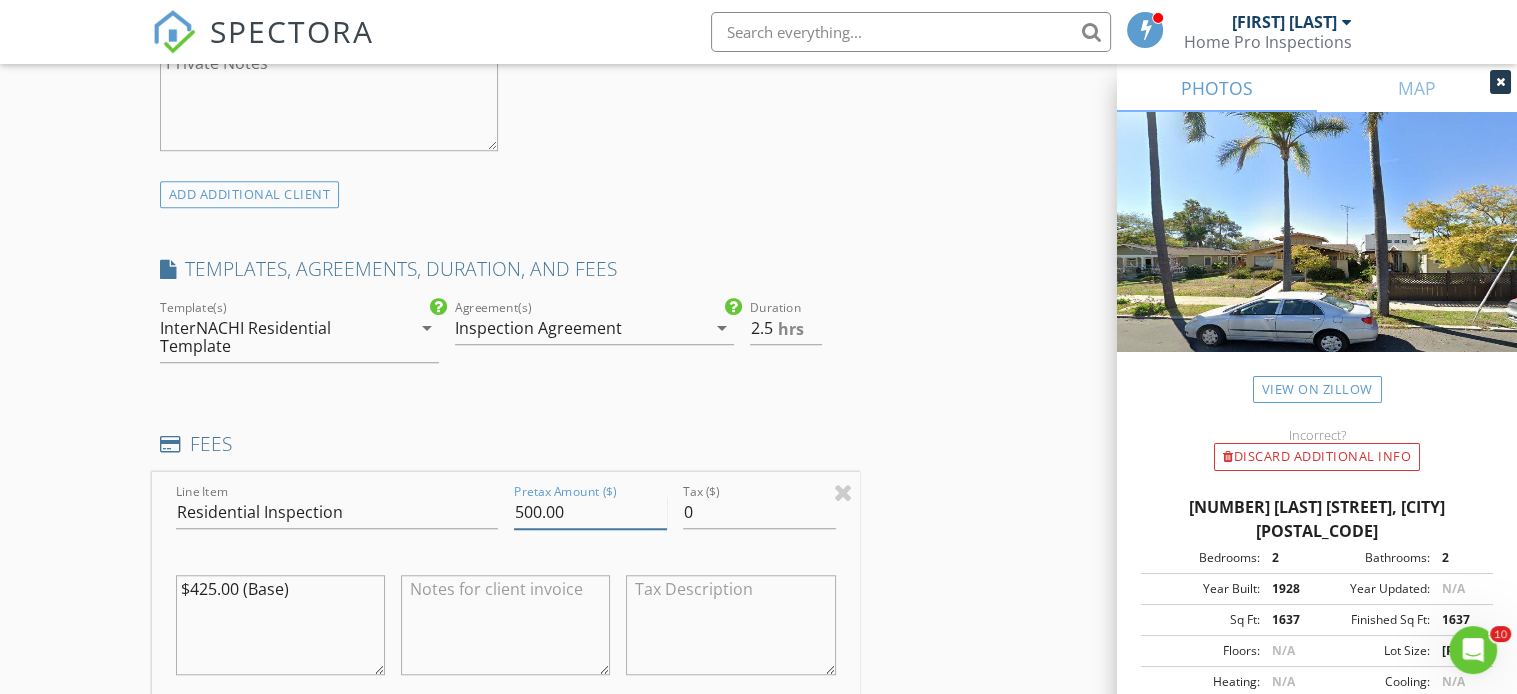 type on "500.00" 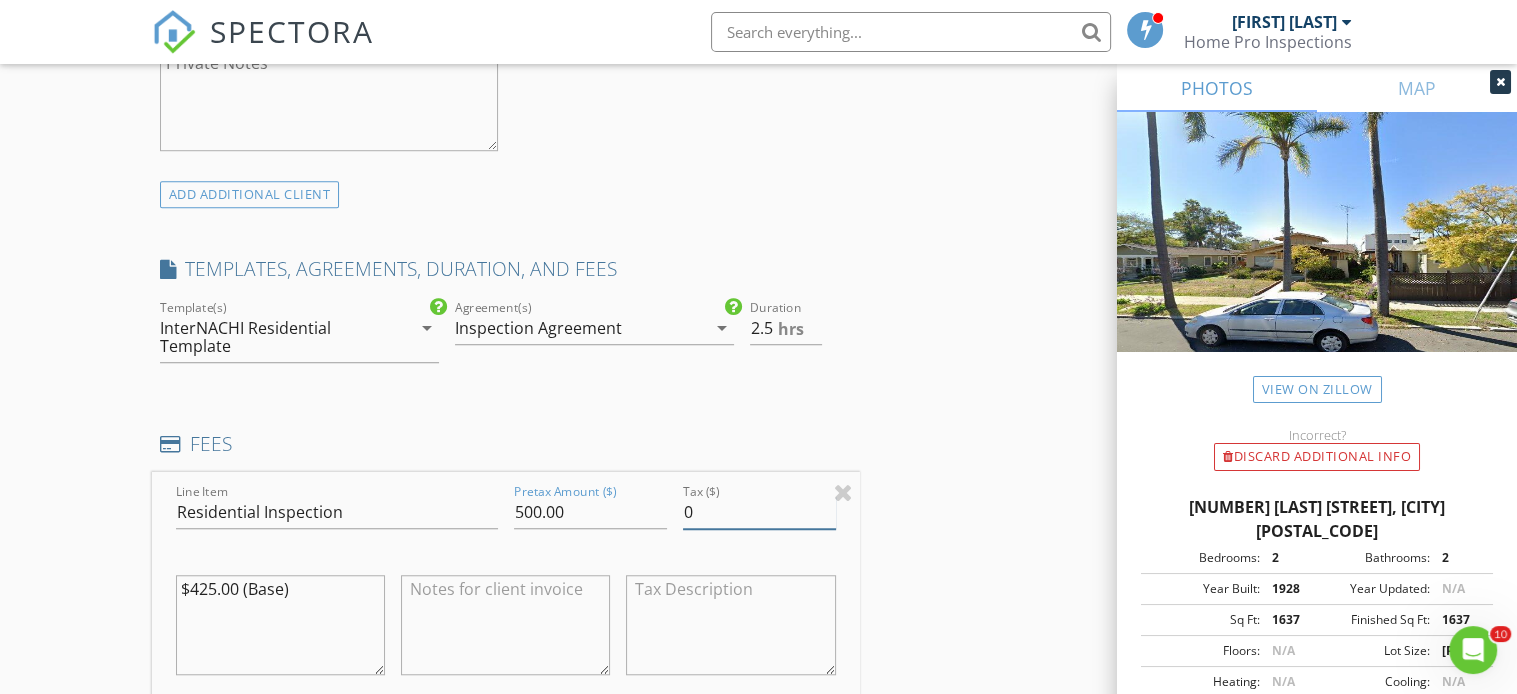click on "0" at bounding box center (759, 512) 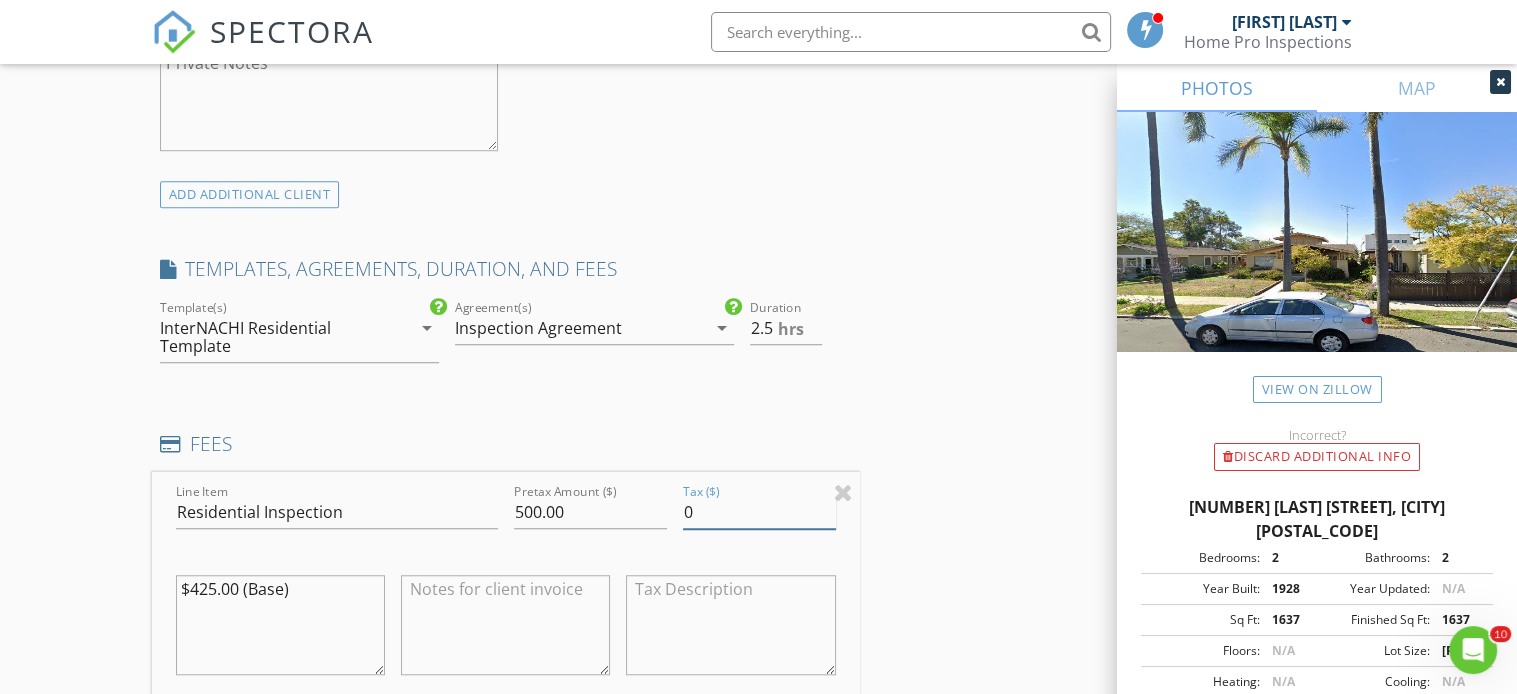 type on "00015" 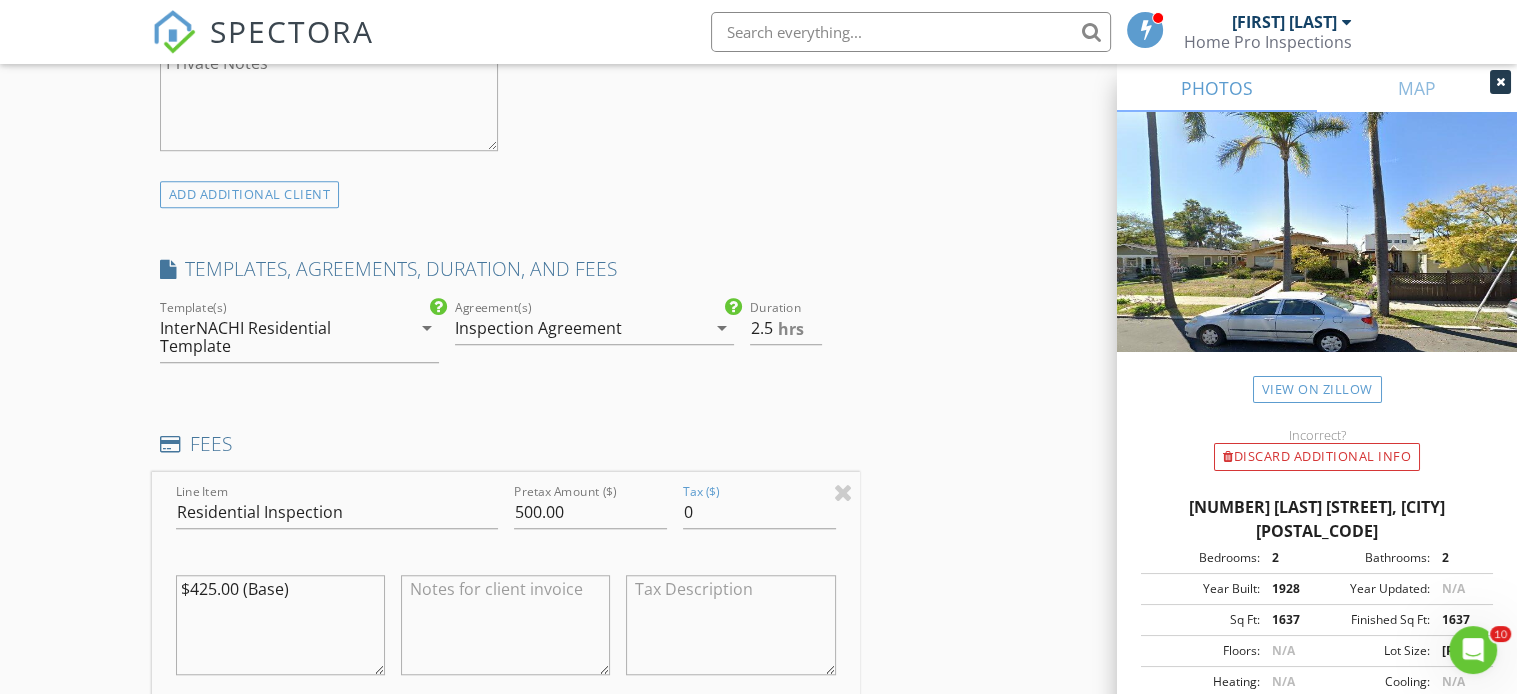 click on "INSPECTOR(S)
check_box   Joe Del Real   PRIMARY   Joe Del Real arrow_drop_down   check_box Joe Del Real specifically requested
Date/Time
08/05/2025 10:00 AM
Location
Address Search       Address 4580 Delaware St   Unit   City San Diego   State CA   Zip 92116   County San Diego     Square Feet 1637   Year Built 1928   Foundation Crawlspace arrow_drop_down     Joe Del Real     14.4 miles     (22 minutes)
client
check_box Enable Client CC email for this inspection   Client Search     check_box_outline_blank Client is a Company/Organization     First Name Ricardo   Last Name Ehmann   Email rico@bamlawca.com   CC Email   Phone 702-279-8638           Notes   Private Notes
ADD ADDITIONAL client
SERVICES
check_box_outline_blank   New Service   check_box   Residential Inspection" at bounding box center (759, 617) 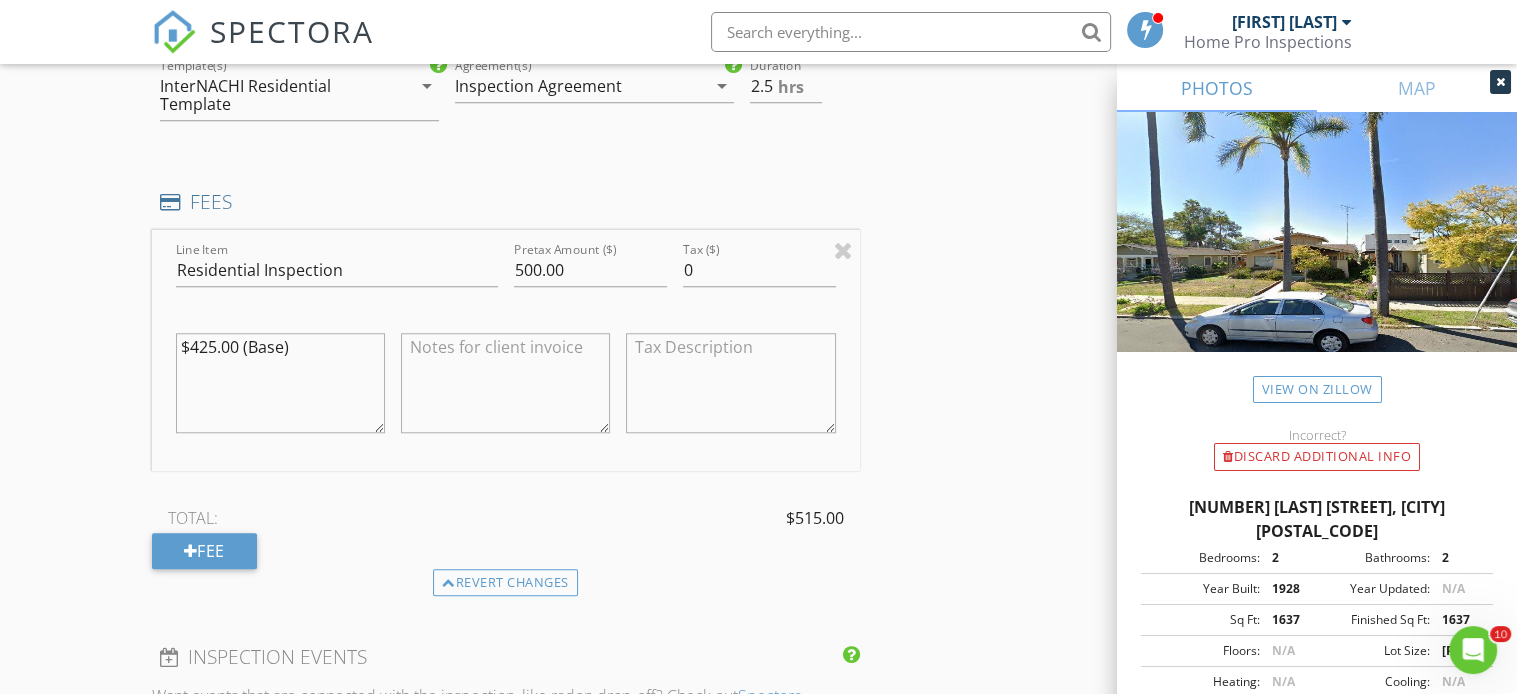 scroll, scrollTop: 1750, scrollLeft: 0, axis: vertical 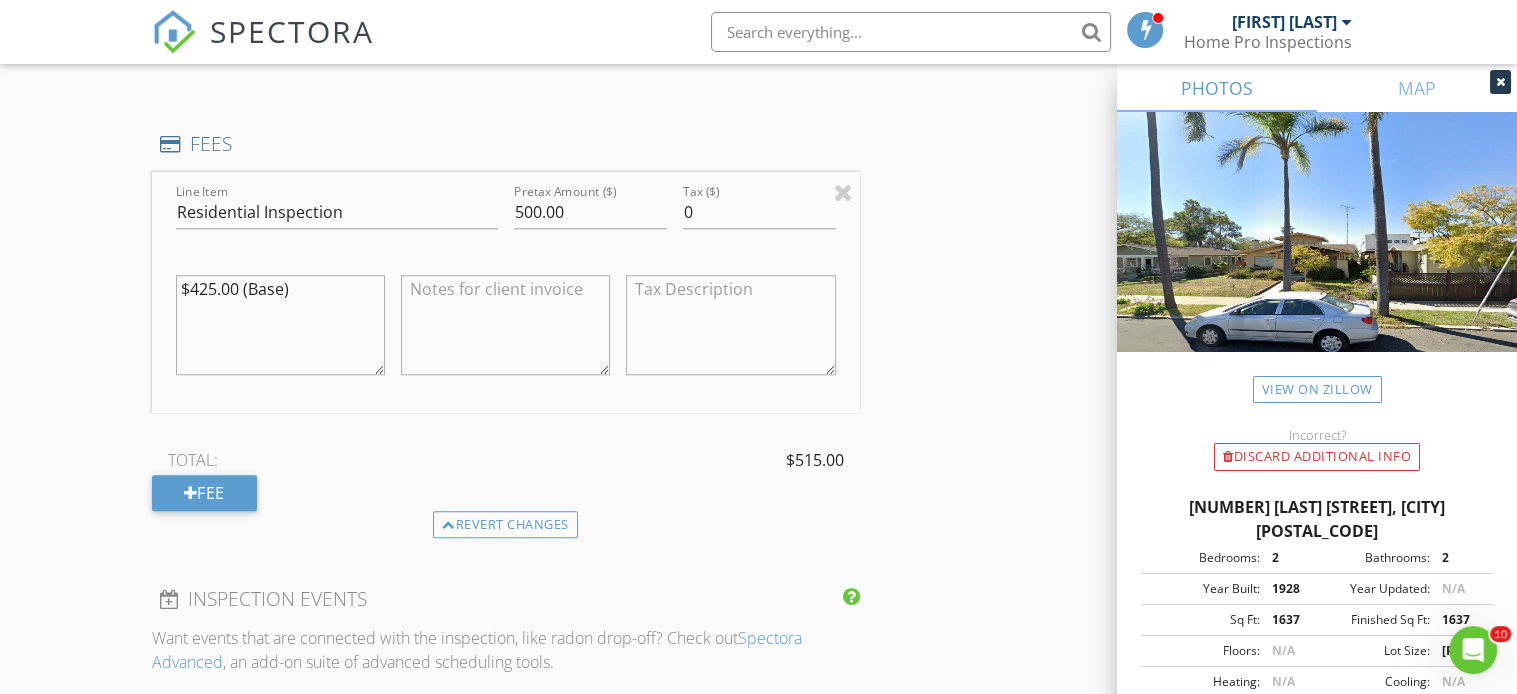 click on "INSPECTOR(S)
check_box   Joe Del Real   PRIMARY   Joe Del Real arrow_drop_down   check_box Joe Del Real specifically requested
Date/Time
08/05/2025 10:00 AM
Location
Address Search       Address 4580 Delaware St   Unit   City San Diego   State CA   Zip 92116   County San Diego     Square Feet 1637   Year Built 1928   Foundation Crawlspace arrow_drop_down     Joe Del Real     14.4 miles     (22 minutes)
client
check_box Enable Client CC email for this inspection   Client Search     check_box_outline_blank Client is a Company/Organization     First Name Ricardo   Last Name Ehmann   Email rico@bamlawca.com   CC Email   Phone 702-279-8638           Notes   Private Notes
ADD ADDITIONAL client
SERVICES
check_box_outline_blank   New Service   check_box   Residential Inspection" at bounding box center (759, 317) 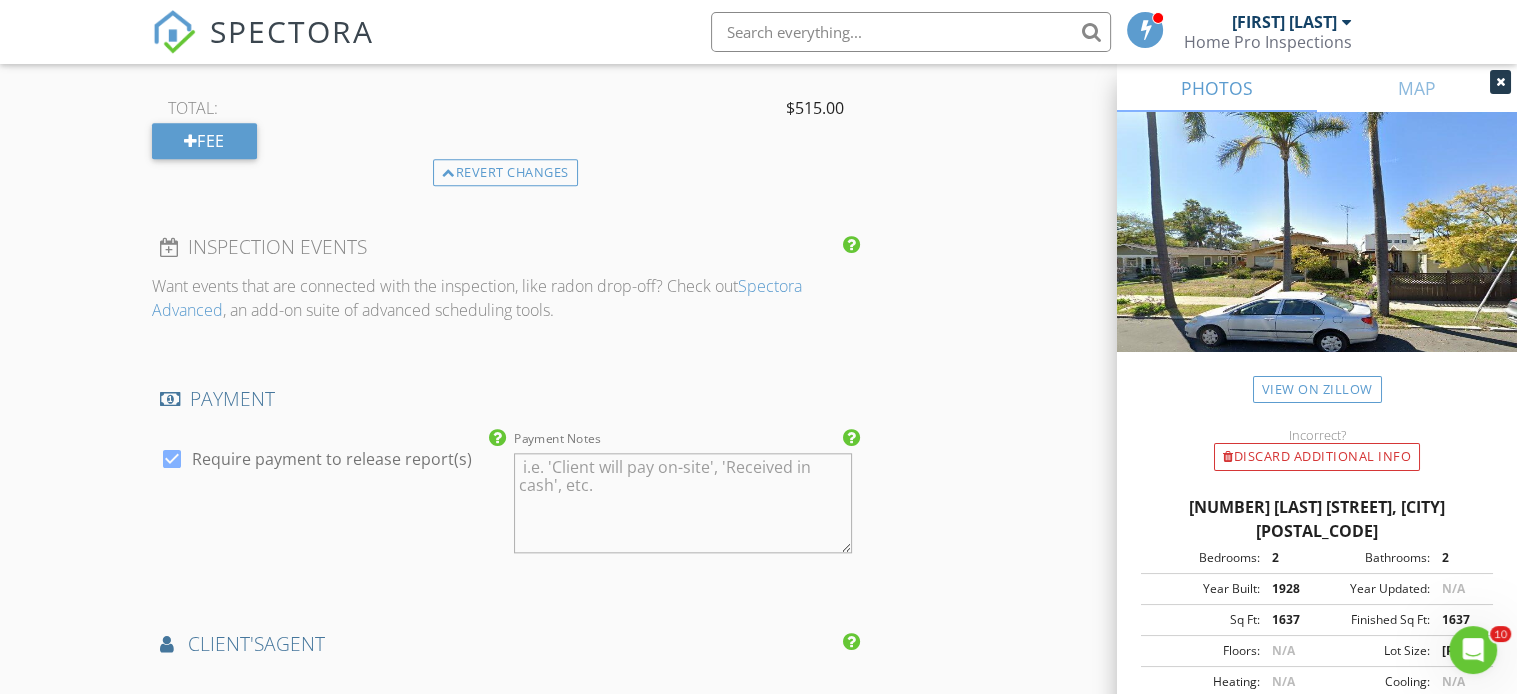 scroll, scrollTop: 2150, scrollLeft: 0, axis: vertical 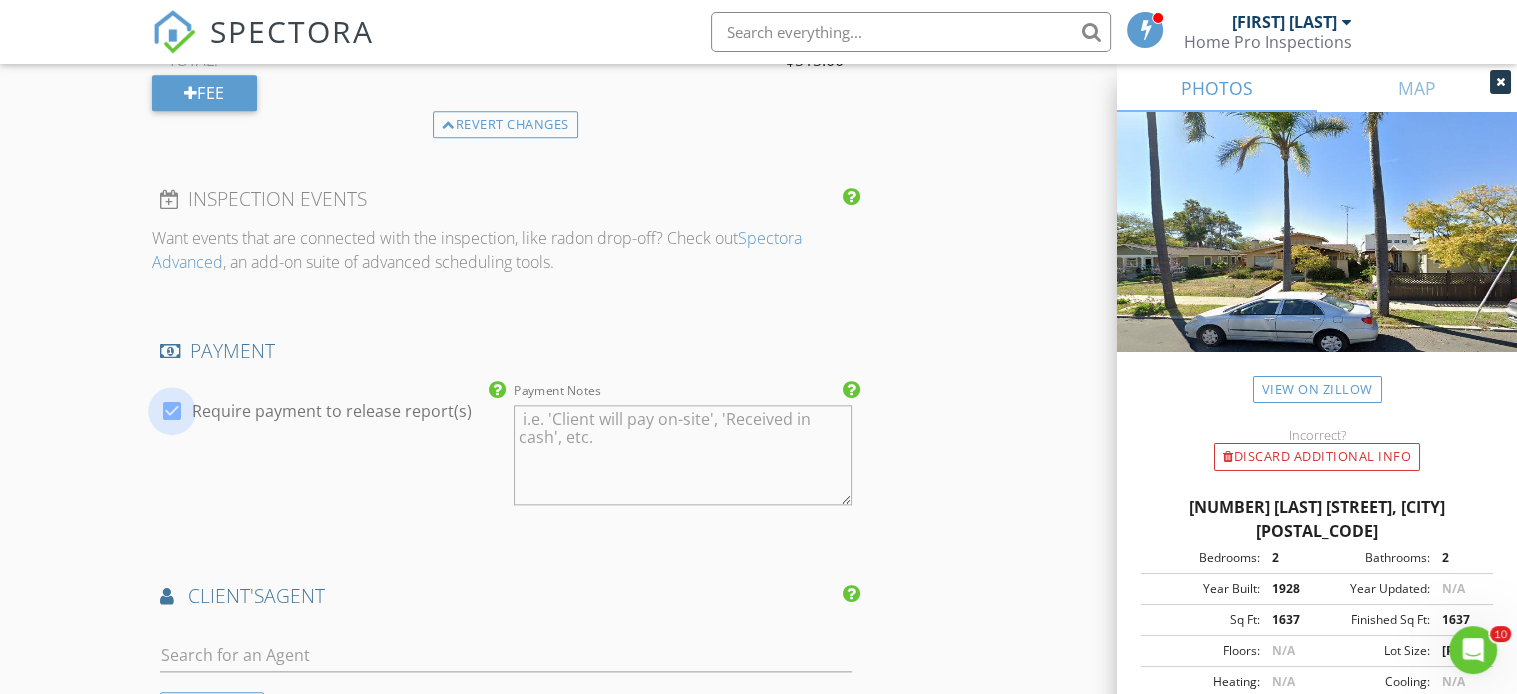 click at bounding box center (172, 411) 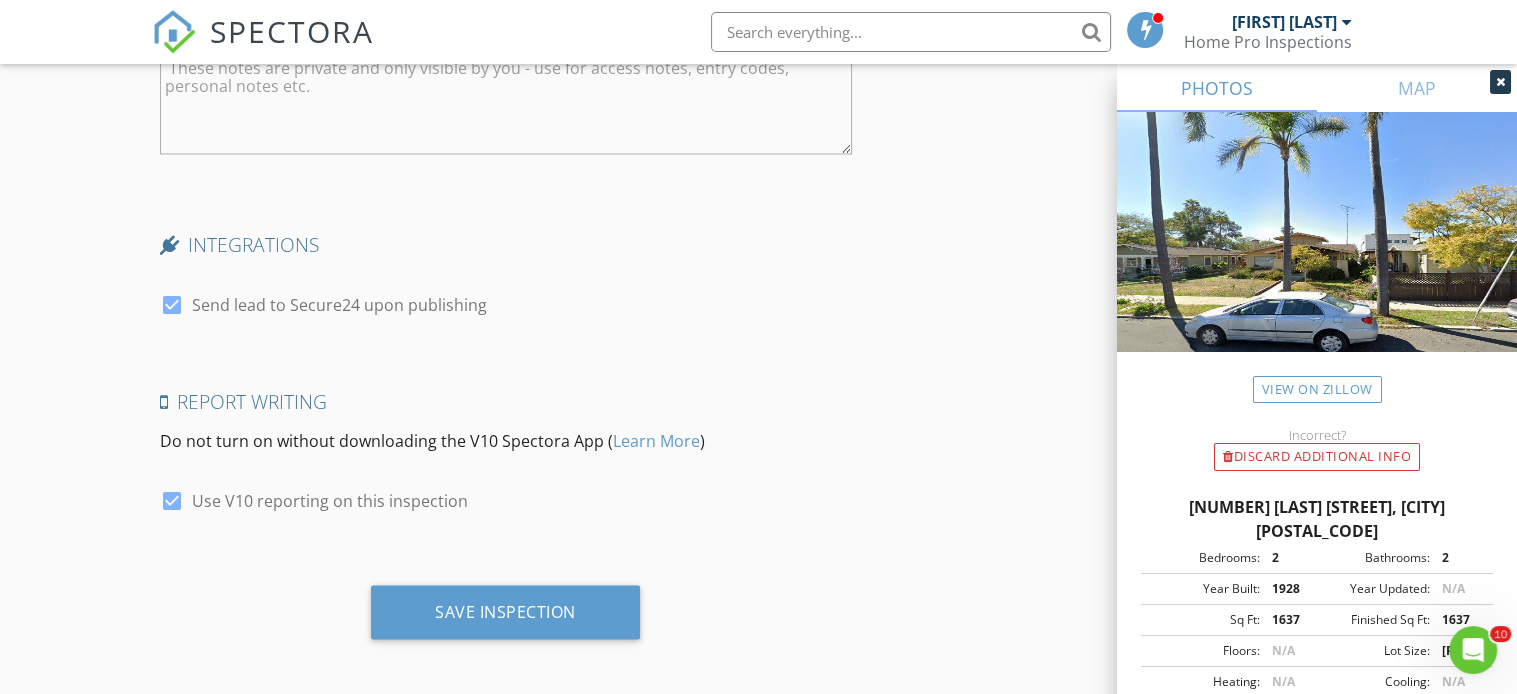 scroll, scrollTop: 3252, scrollLeft: 0, axis: vertical 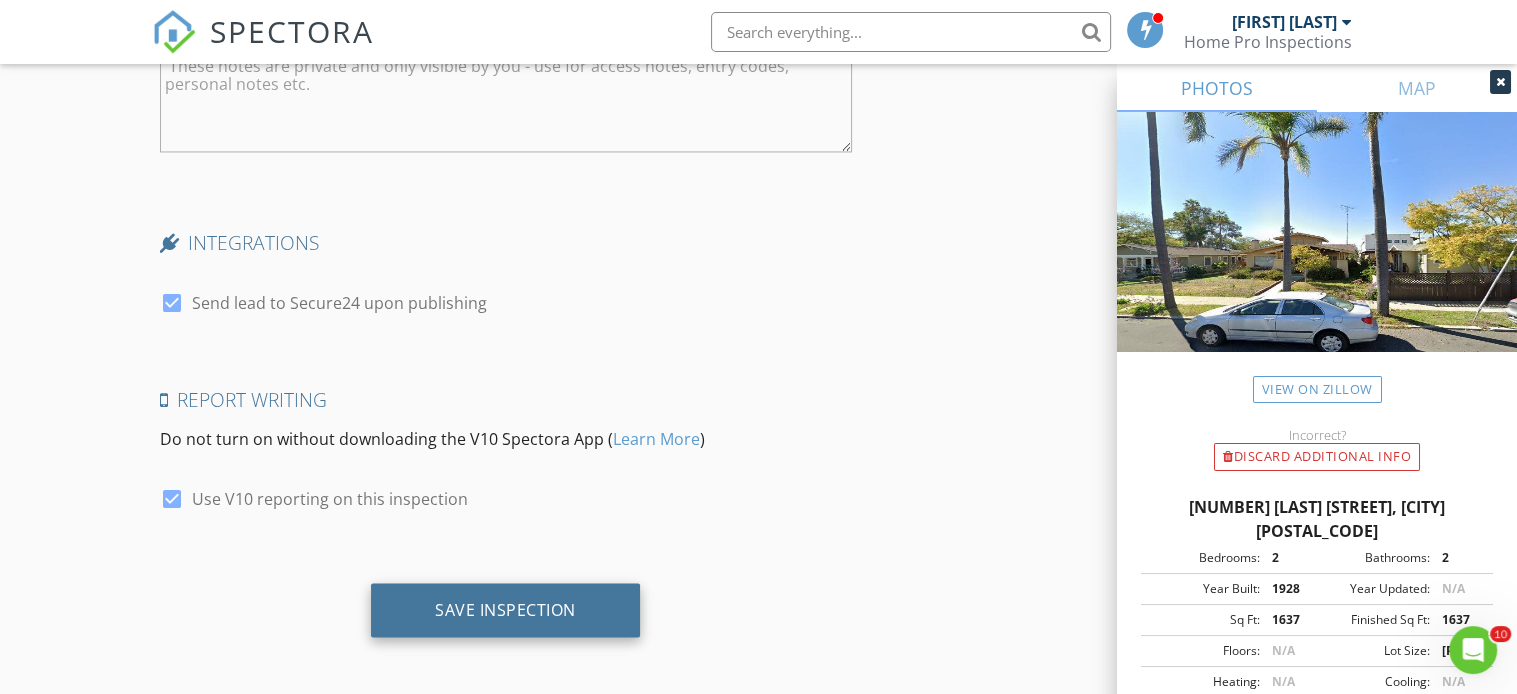 click on "Save Inspection" at bounding box center [505, 609] 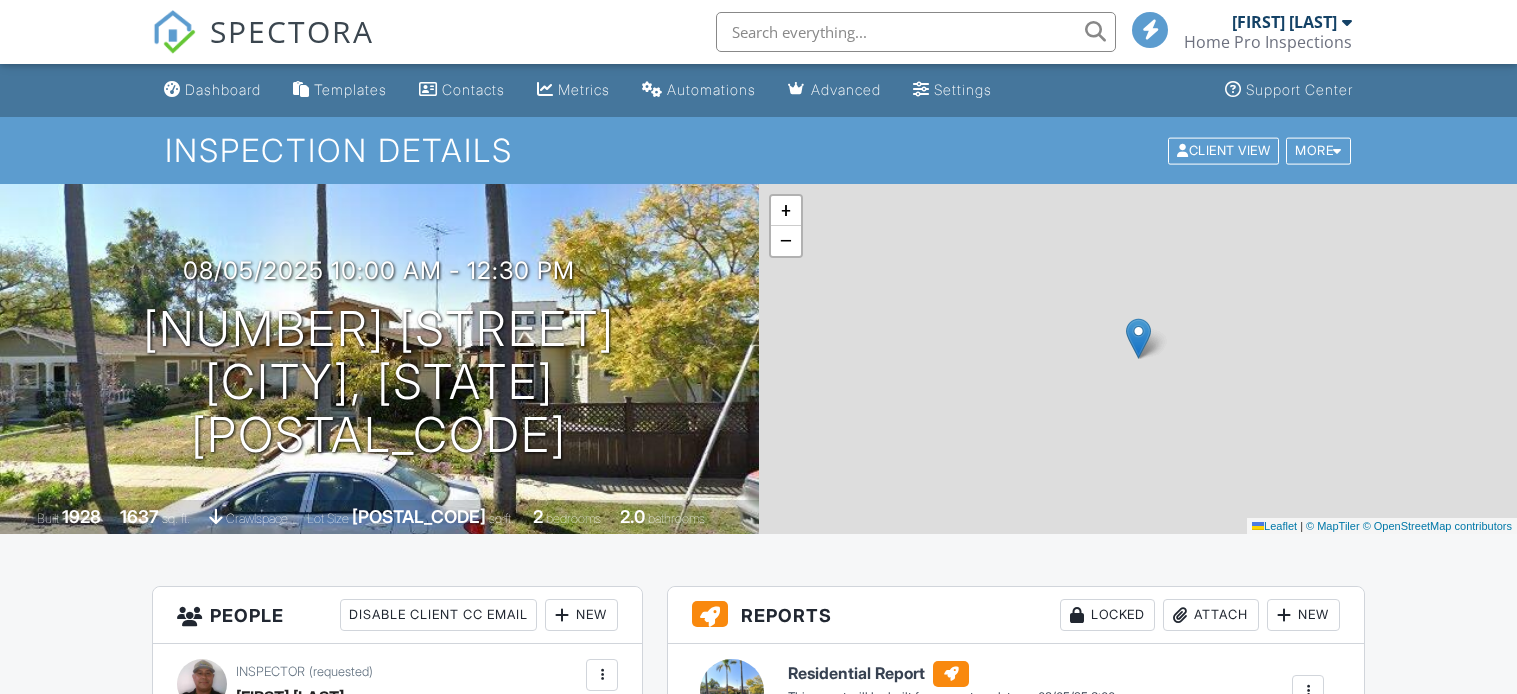 scroll, scrollTop: 0, scrollLeft: 0, axis: both 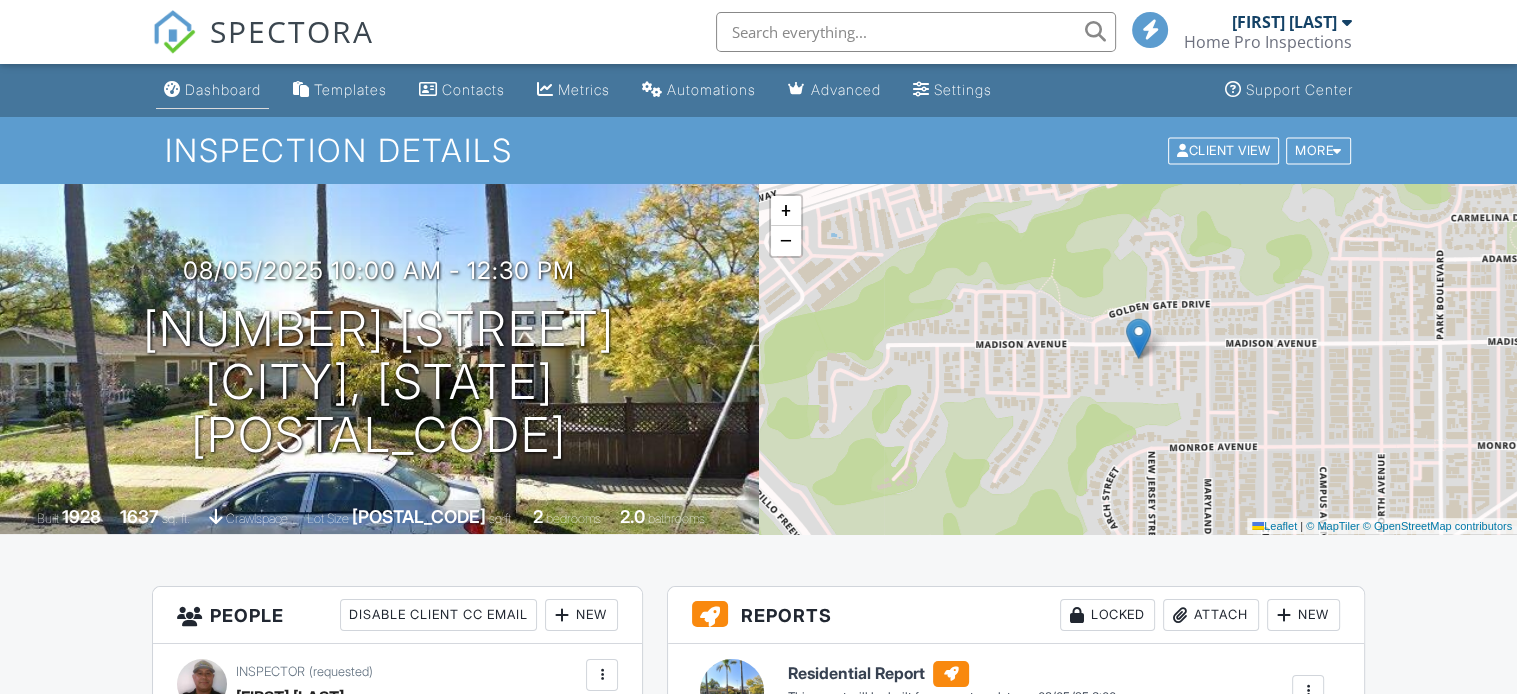 click on "Dashboard" at bounding box center [212, 90] 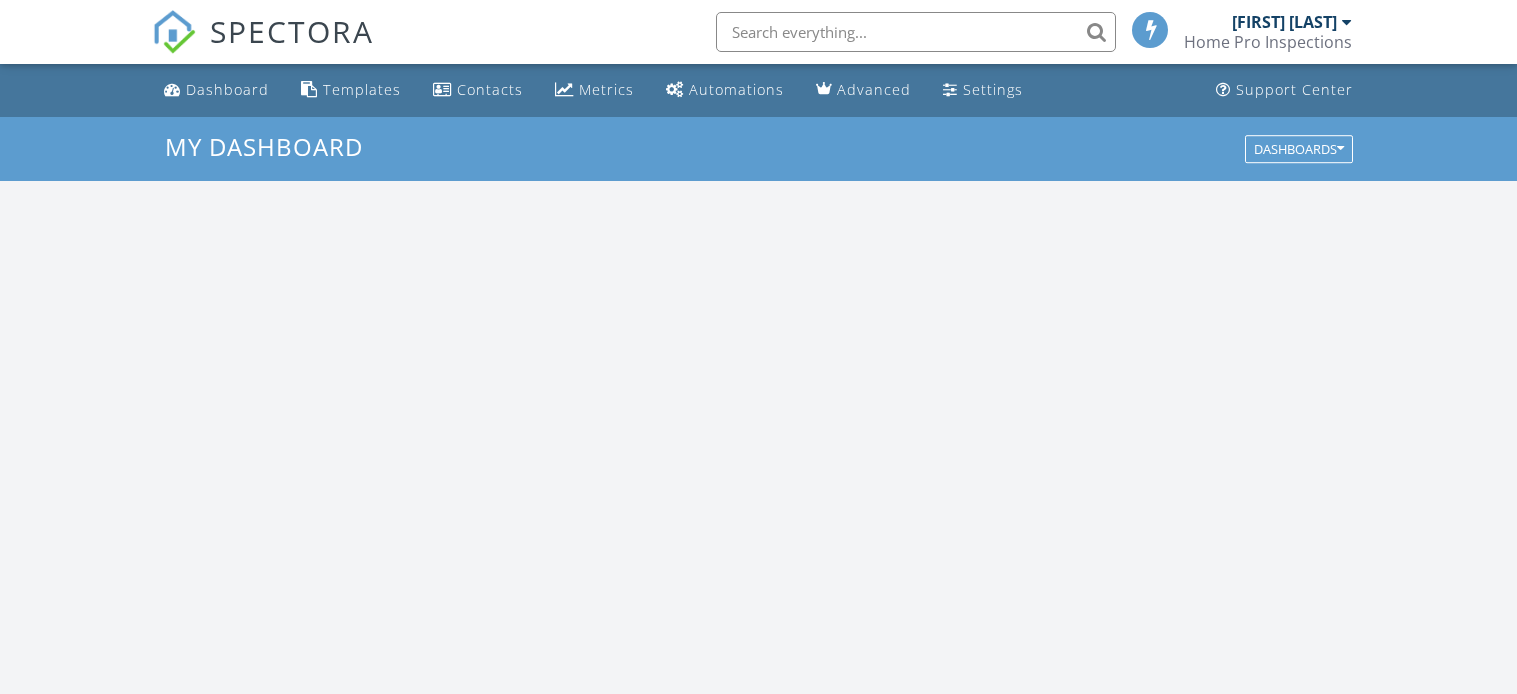 scroll, scrollTop: 0, scrollLeft: 0, axis: both 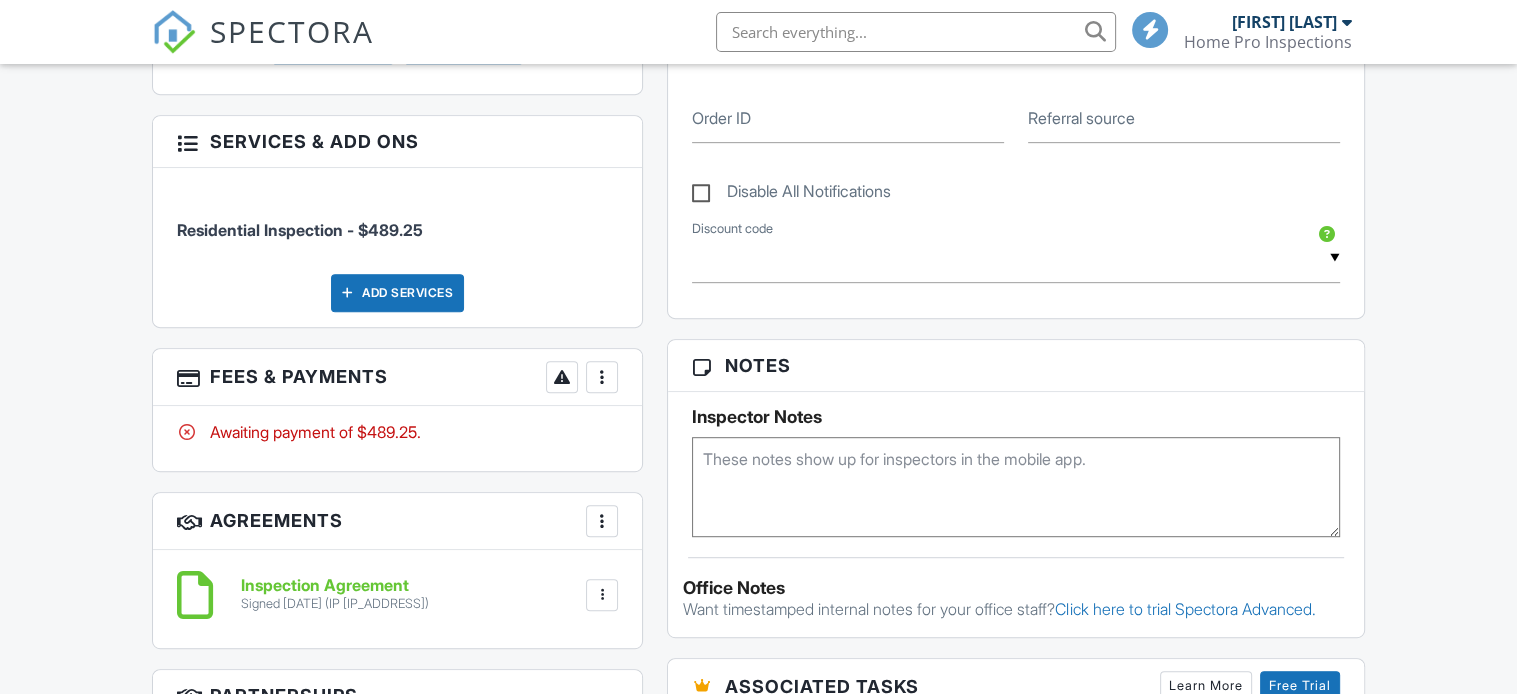 click at bounding box center (602, 377) 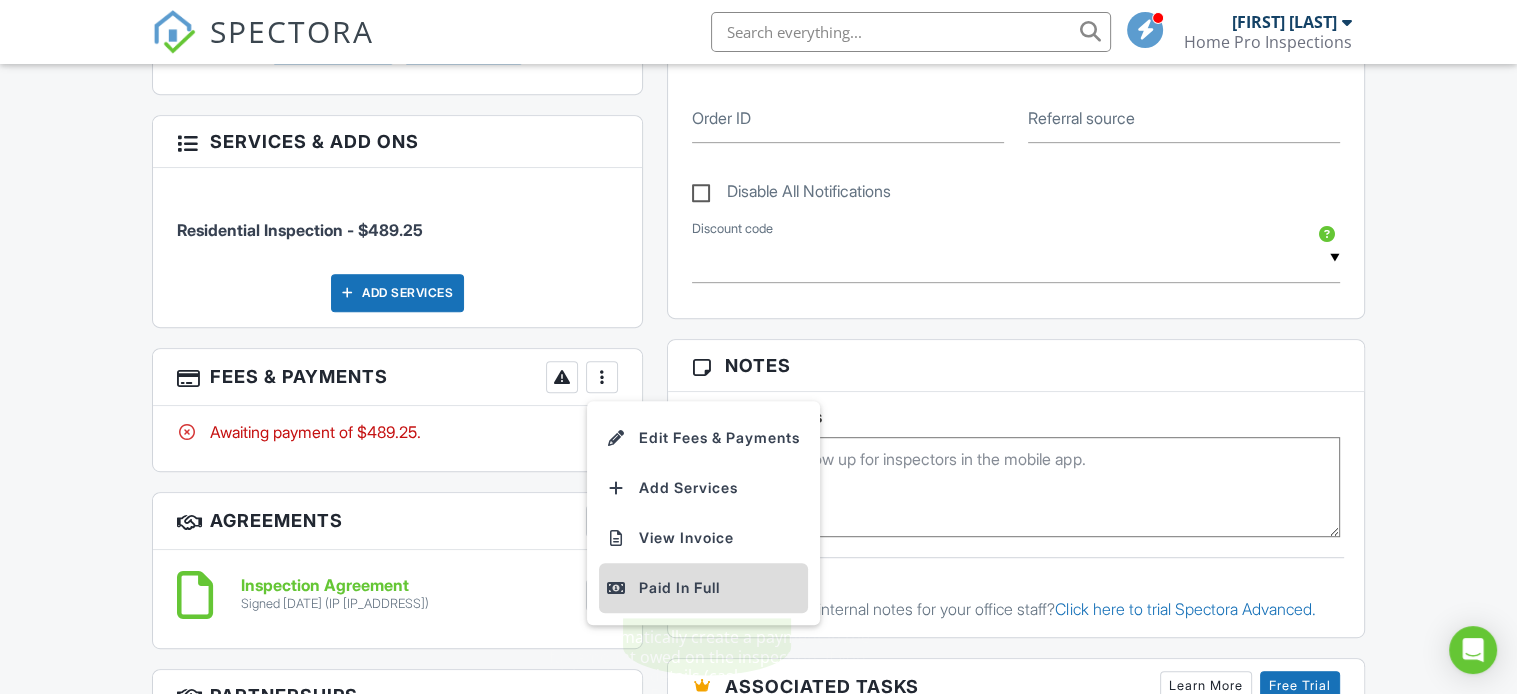 click on "Paid In Full" at bounding box center (703, 588) 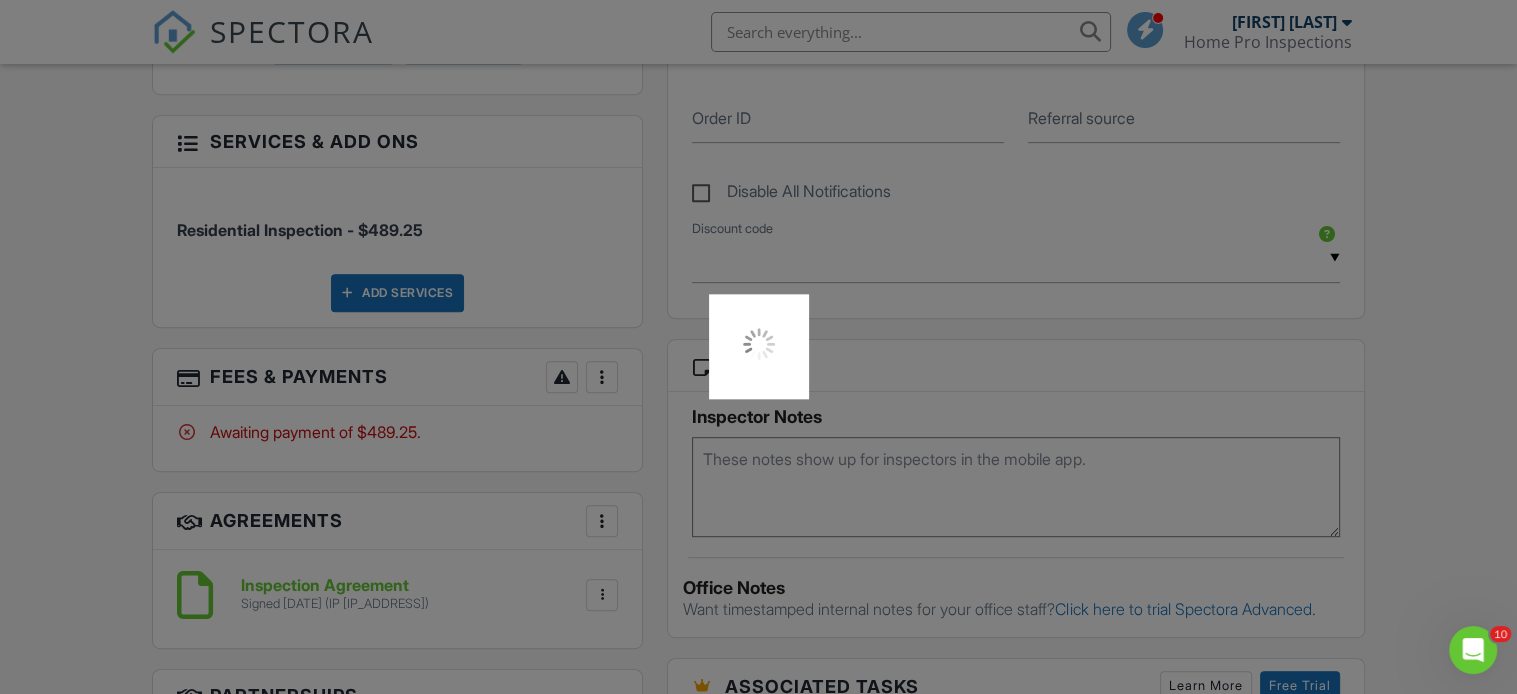 scroll, scrollTop: 0, scrollLeft: 0, axis: both 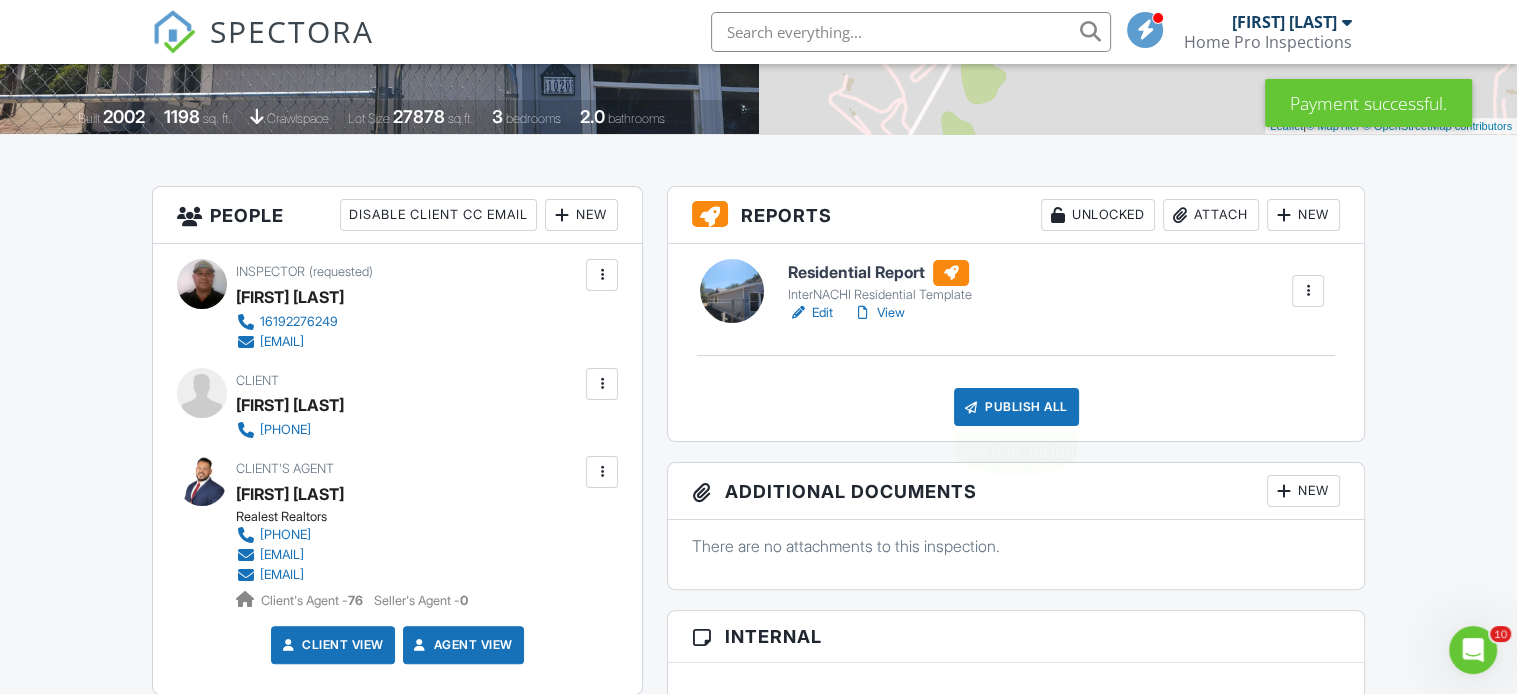 click on "Publish All" at bounding box center [1016, 407] 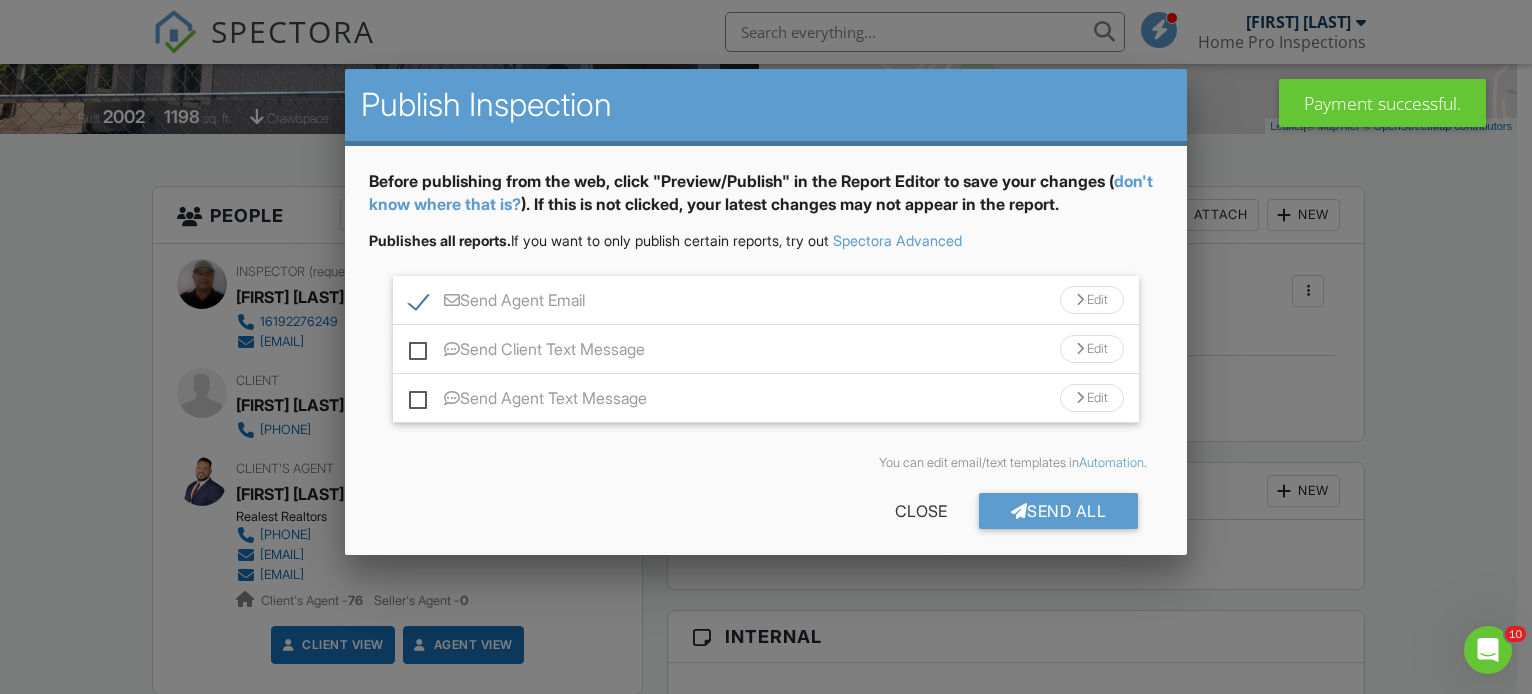 click on "Send Client Text Message" at bounding box center (527, 352) 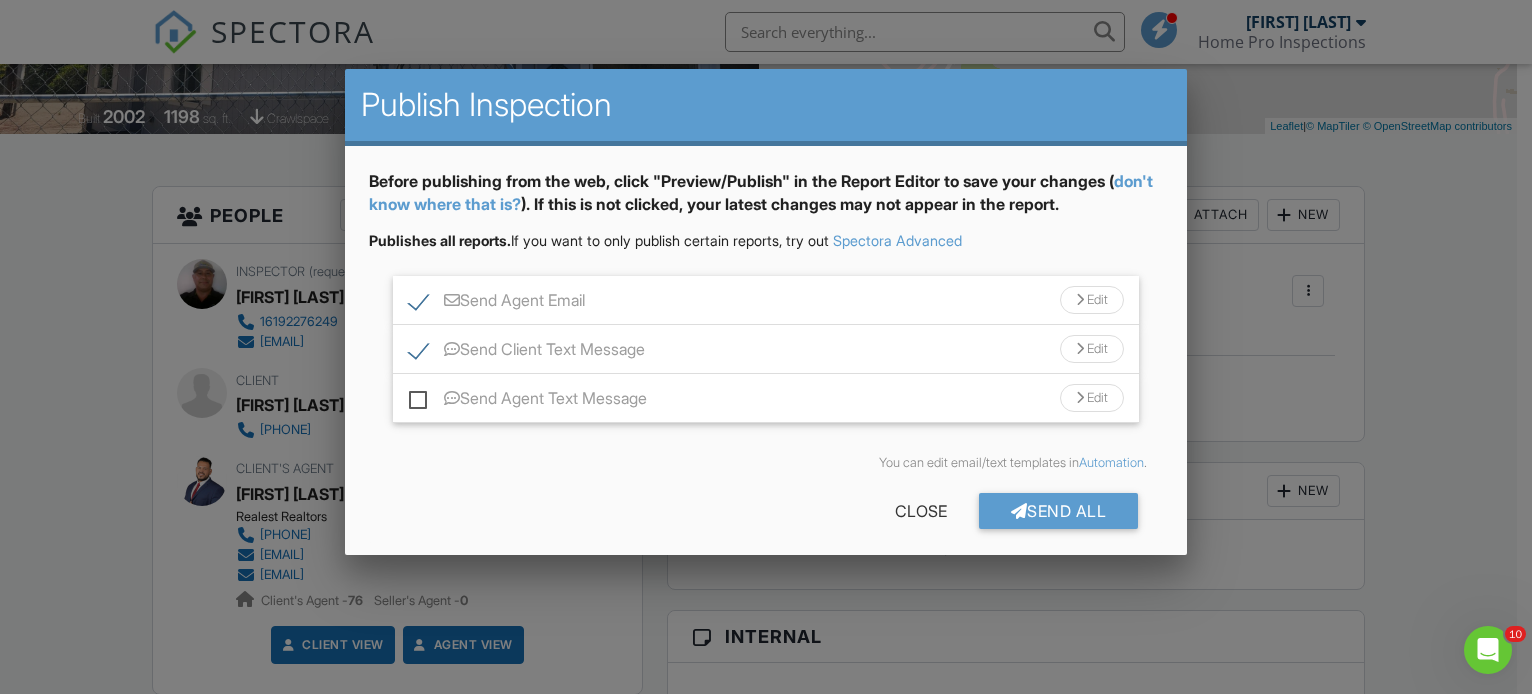 click on "Send Agent Text Message" at bounding box center [528, 401] 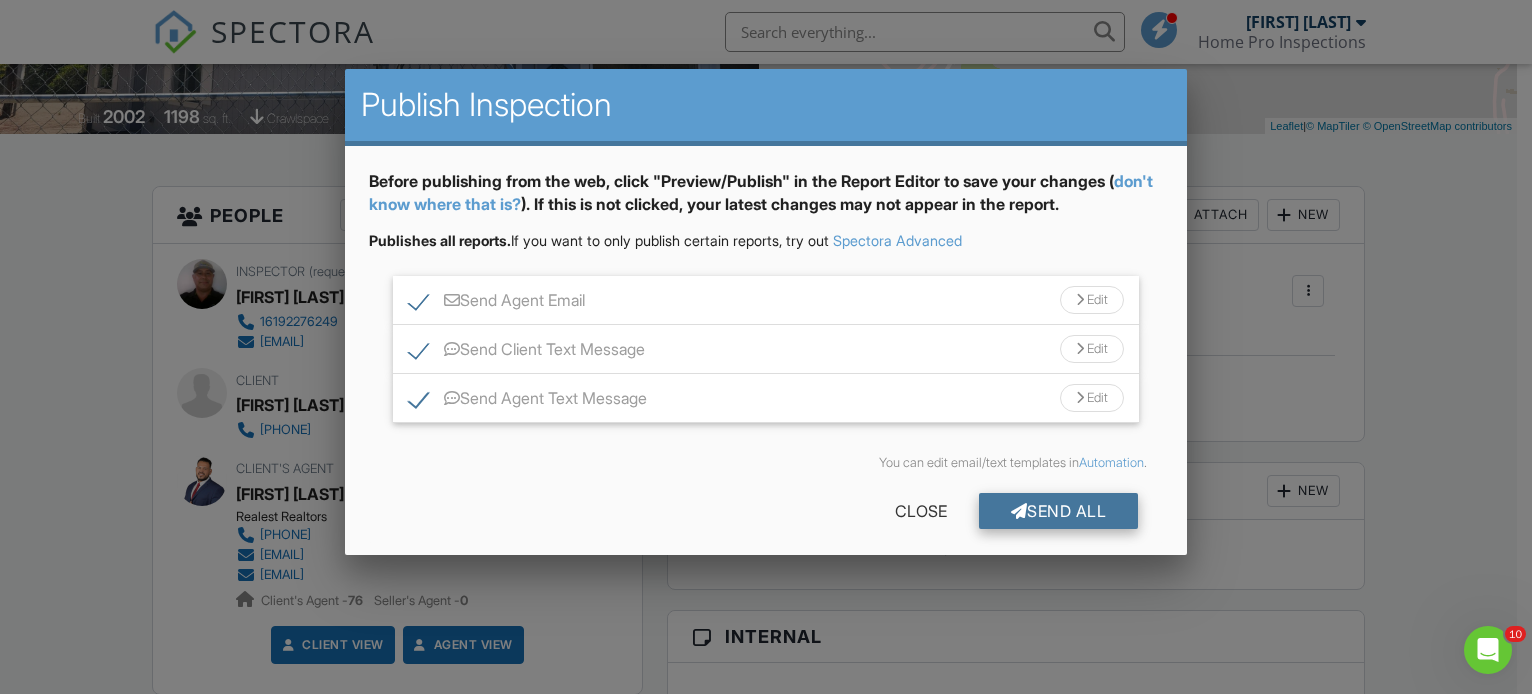 click at bounding box center [1019, 511] 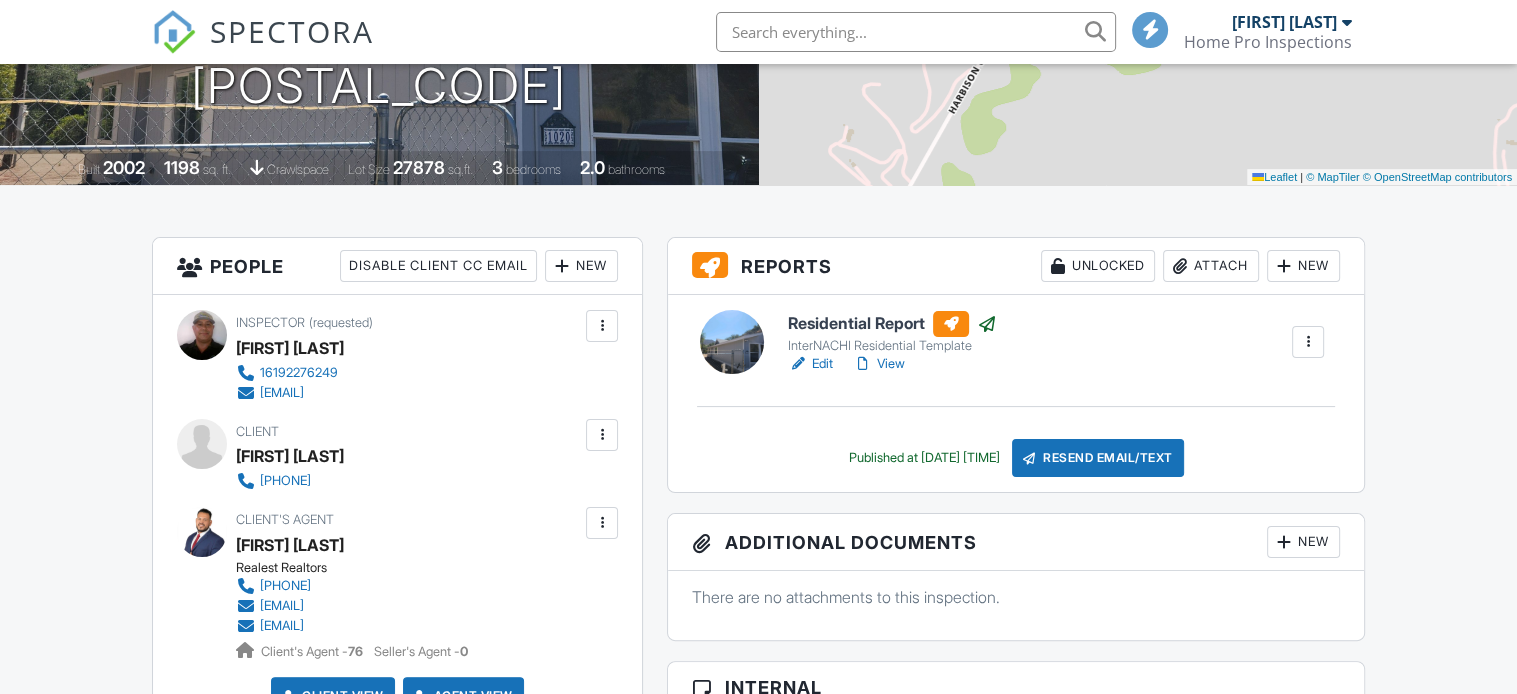 scroll, scrollTop: 400, scrollLeft: 0, axis: vertical 